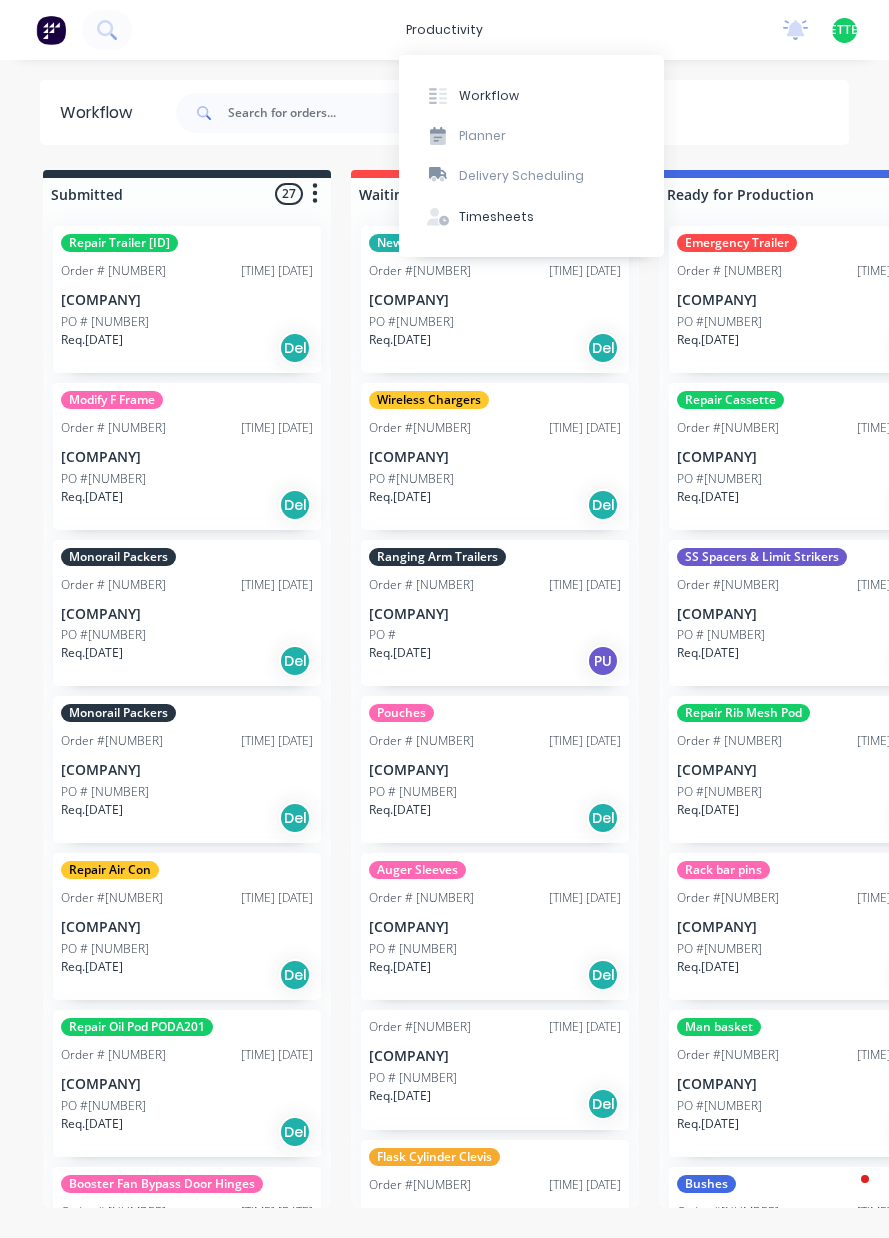 scroll, scrollTop: 0, scrollLeft: 0, axis: both 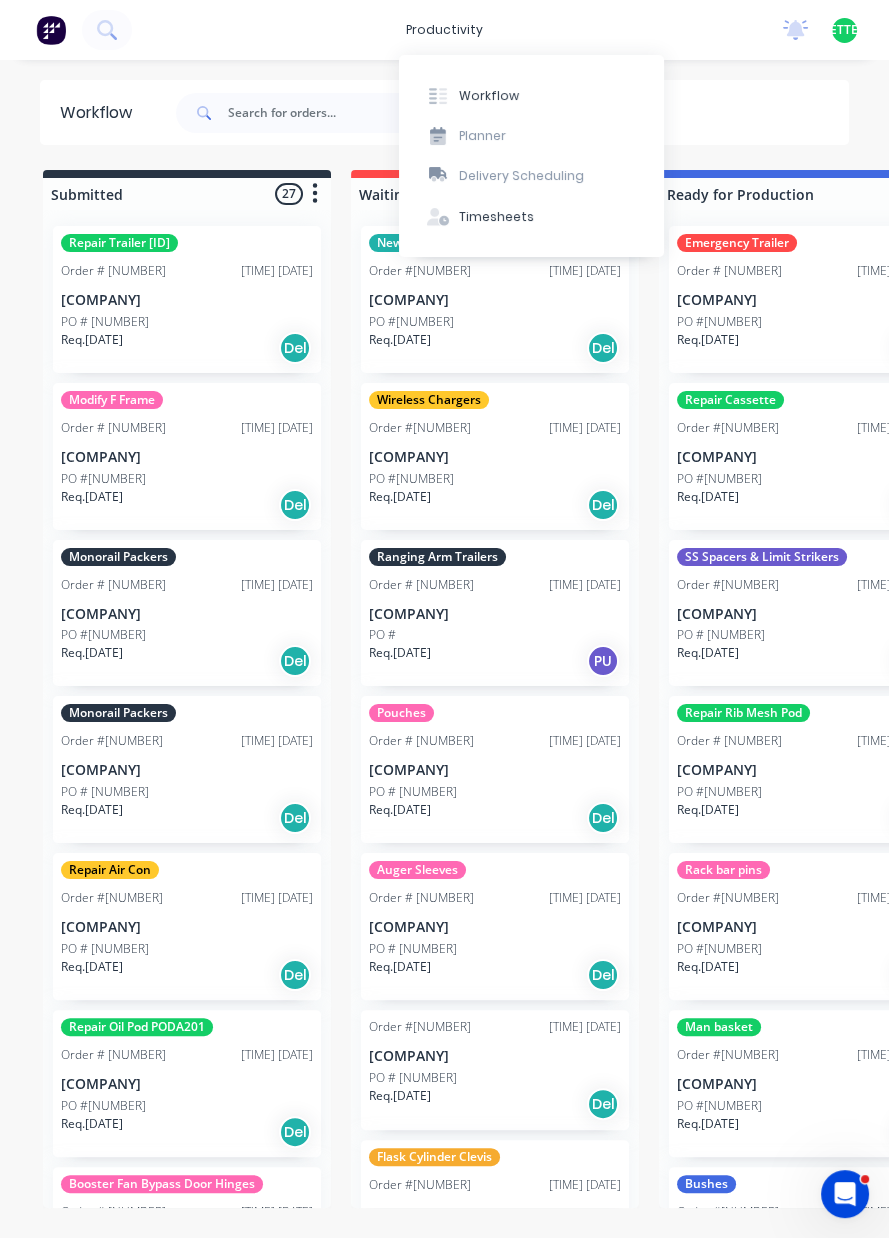 click on "Timesheets" at bounding box center (489, 96) 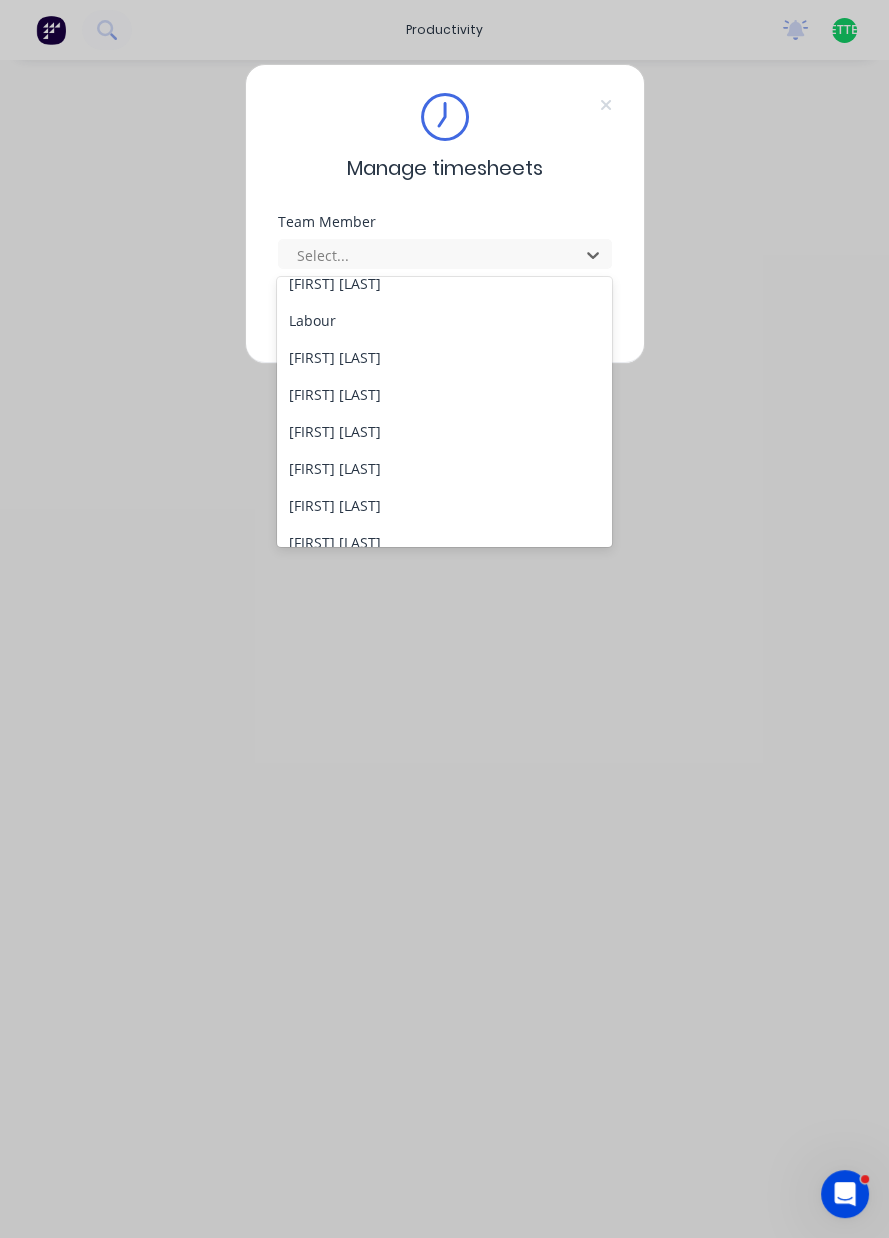 scroll, scrollTop: 534, scrollLeft: 0, axis: vertical 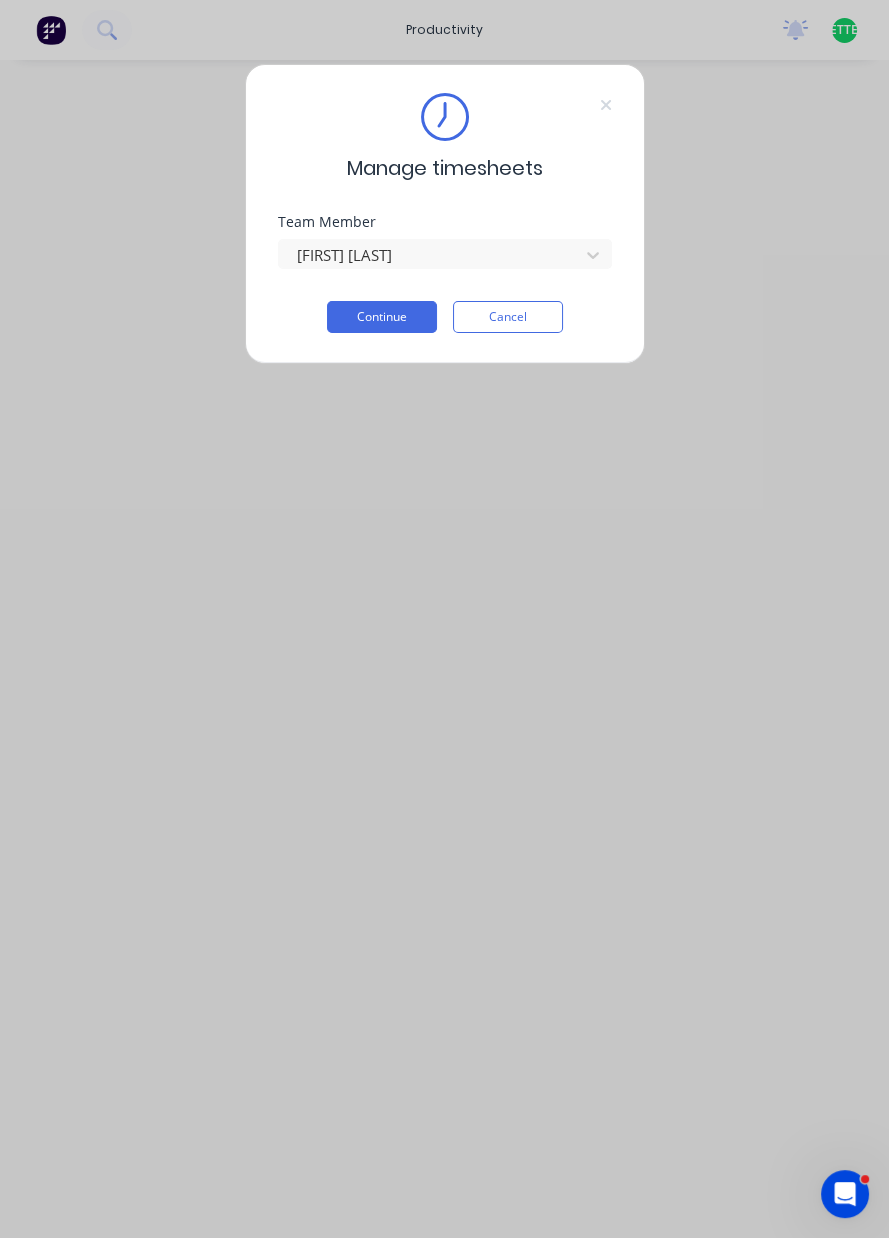 click on "Continue" at bounding box center [382, 317] 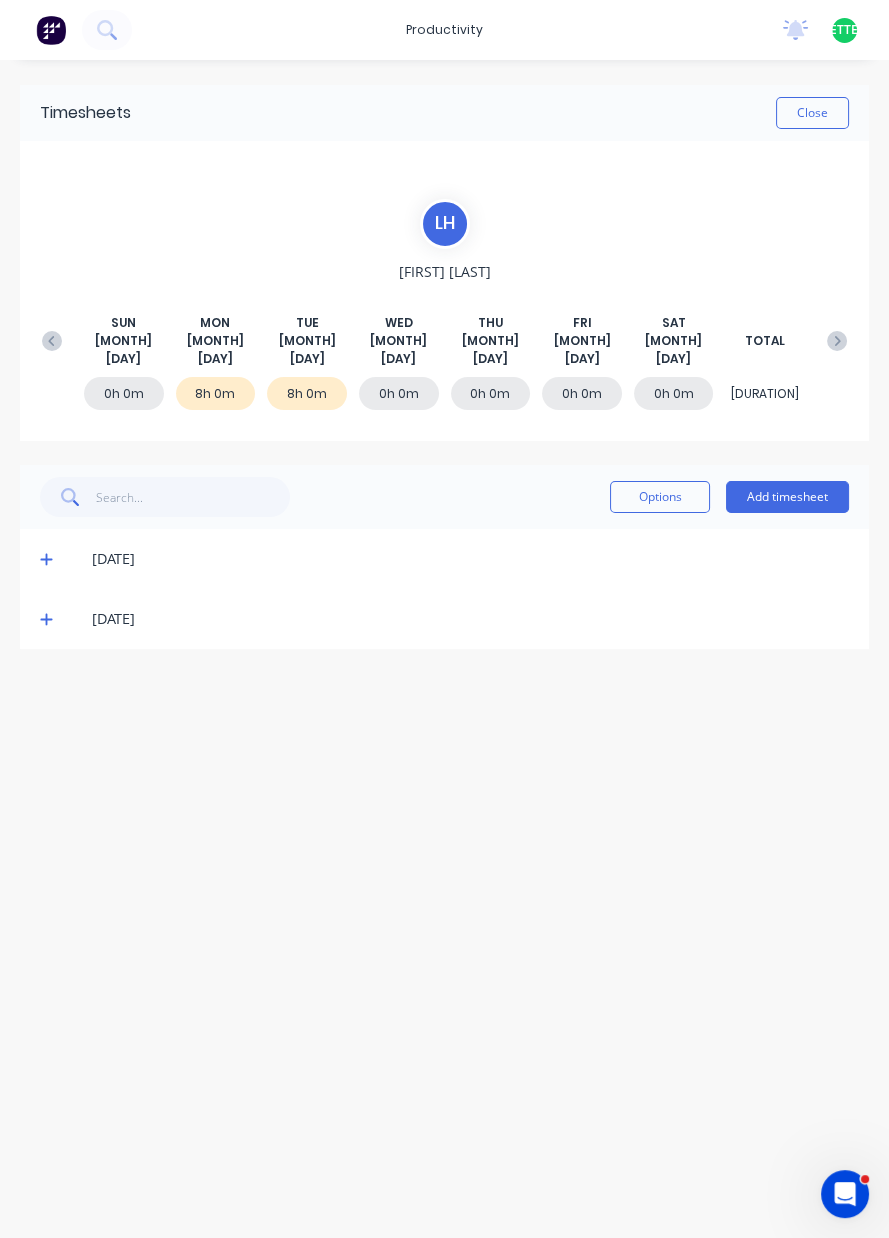 click at bounding box center [46, 560] 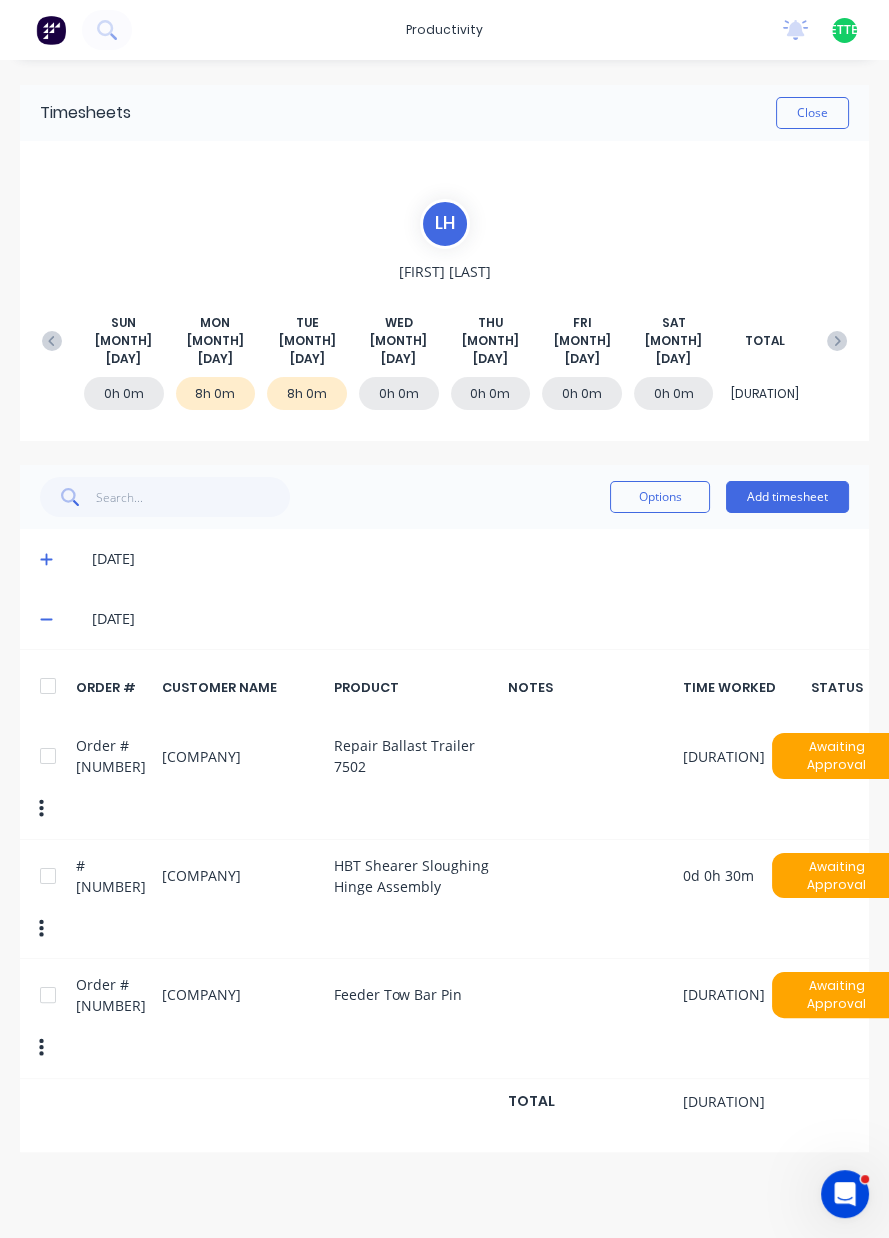 click on "Close" at bounding box center [812, 113] 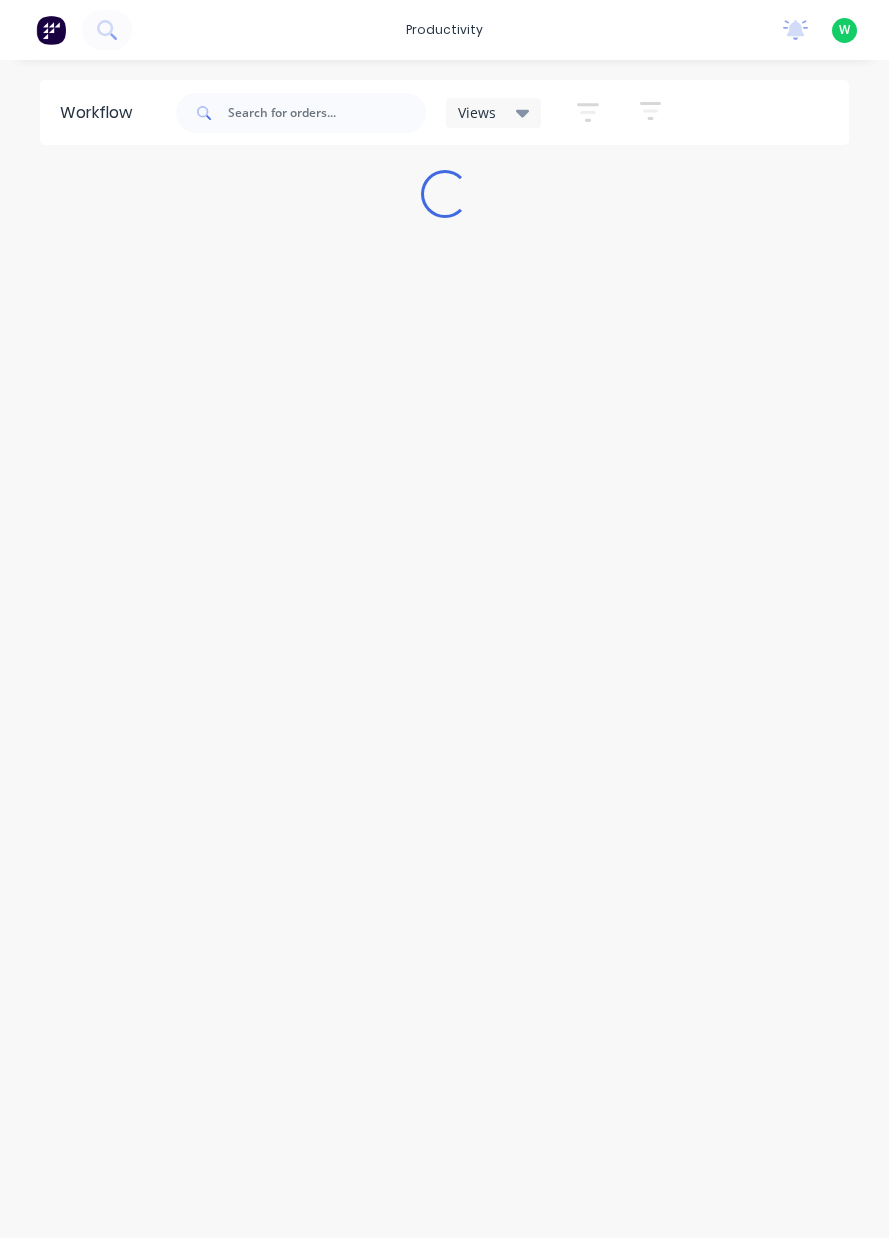 scroll, scrollTop: 0, scrollLeft: 0, axis: both 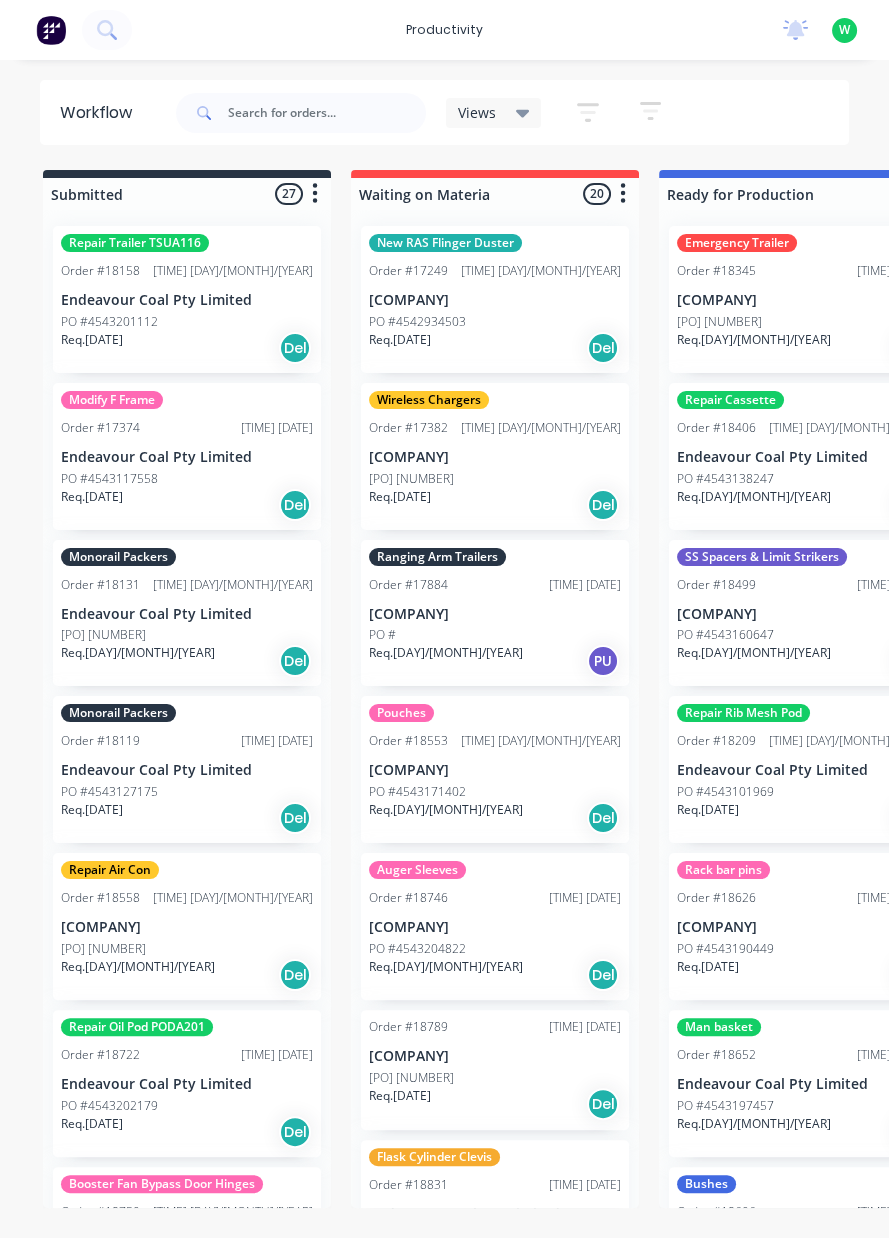 click on "productivity" at bounding box center [444, 30] 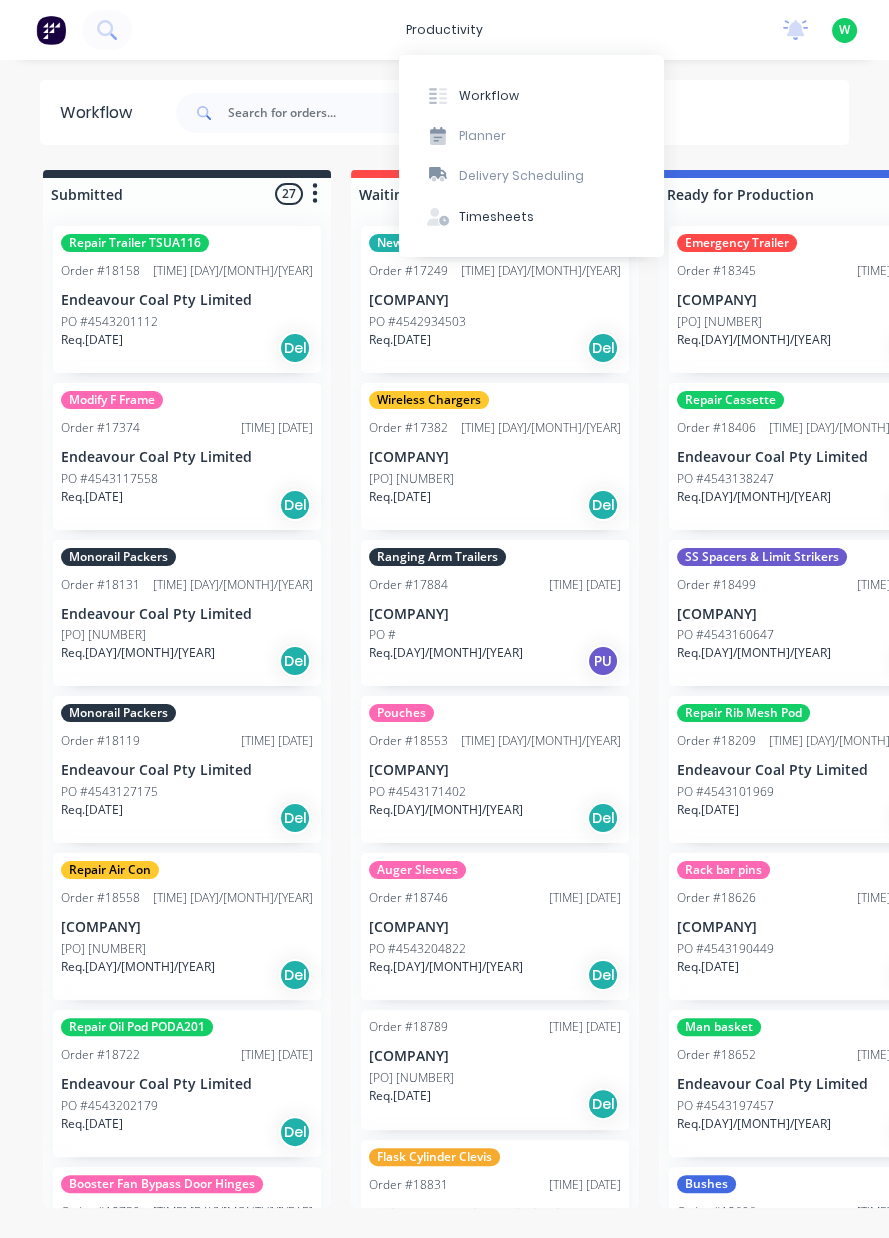 click on "Timesheets" at bounding box center [489, 96] 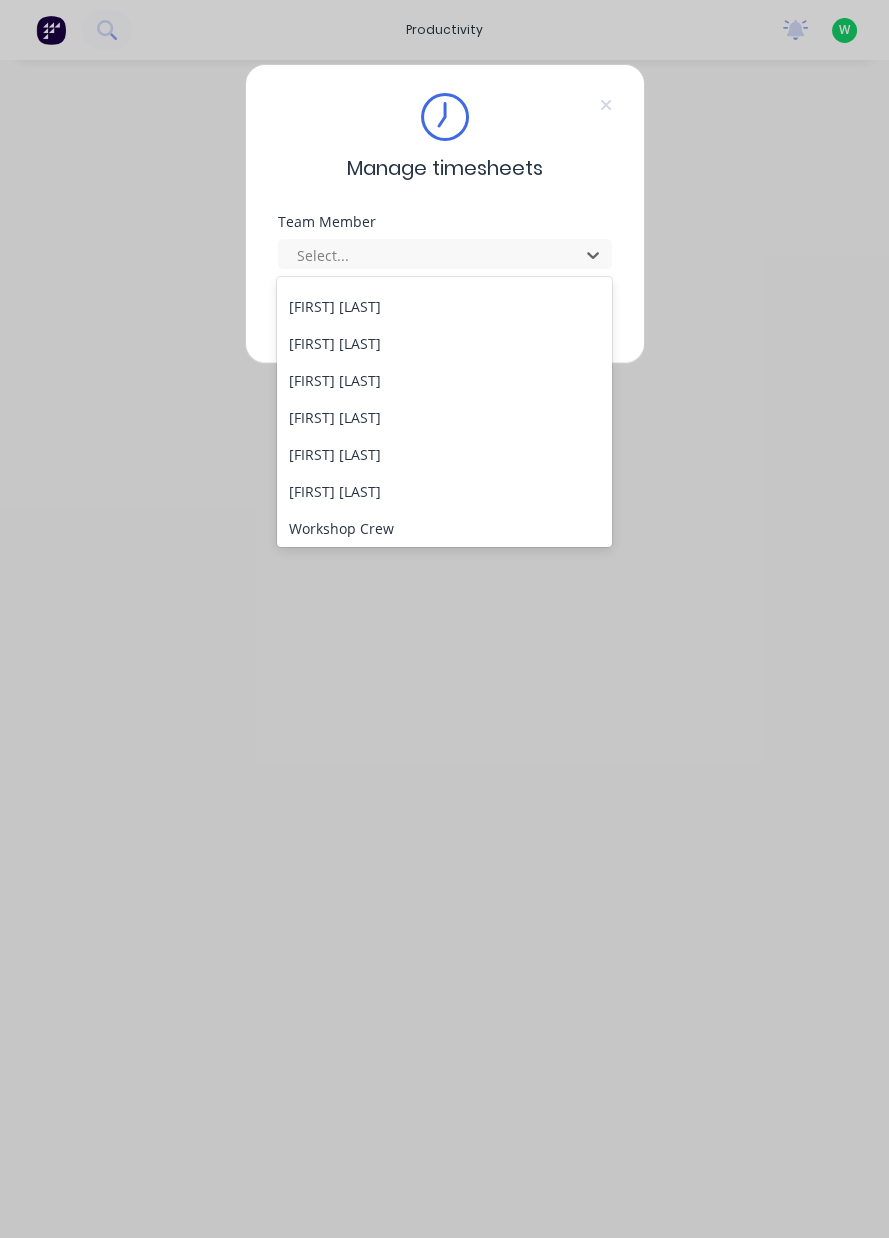 scroll, scrollTop: 737, scrollLeft: 0, axis: vertical 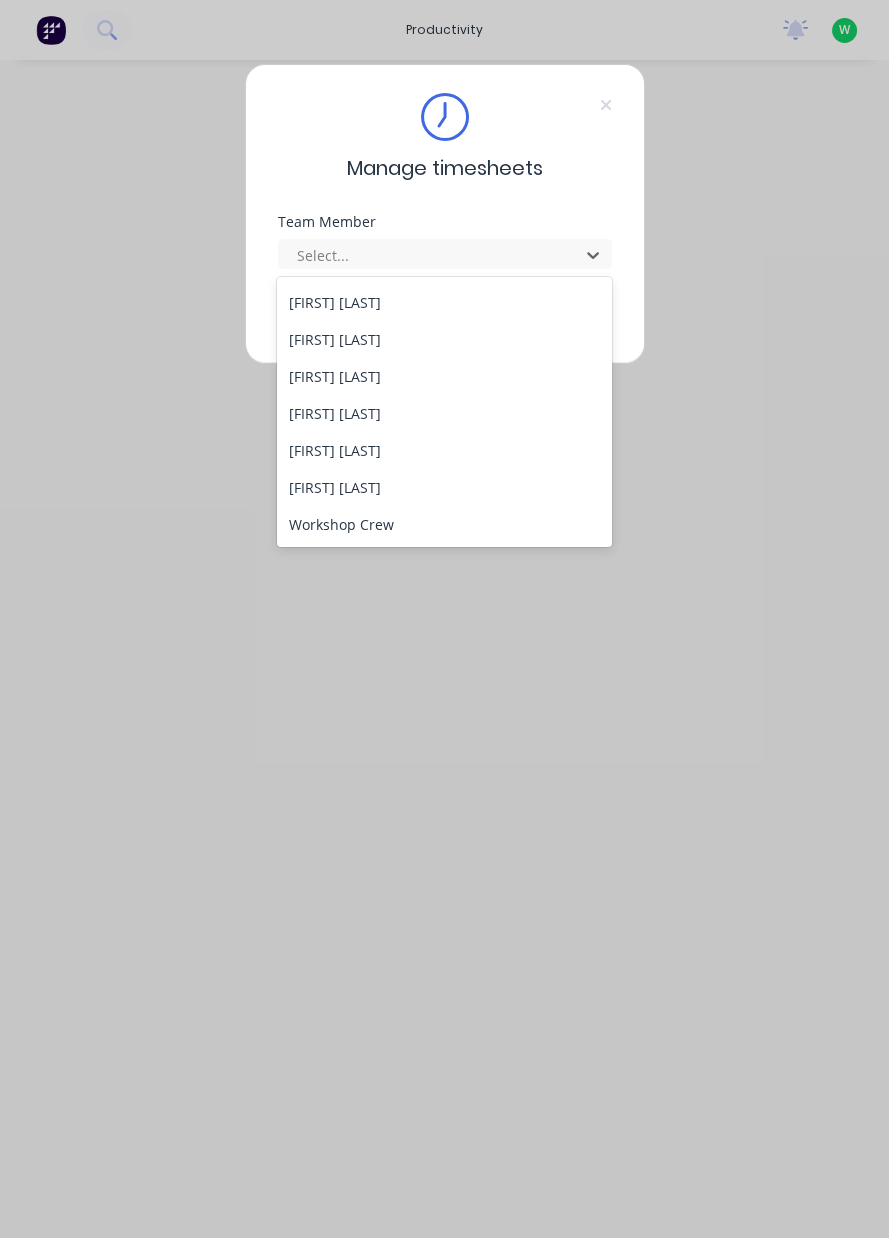 click on "[FIRST] [LAST]" at bounding box center (444, 376) 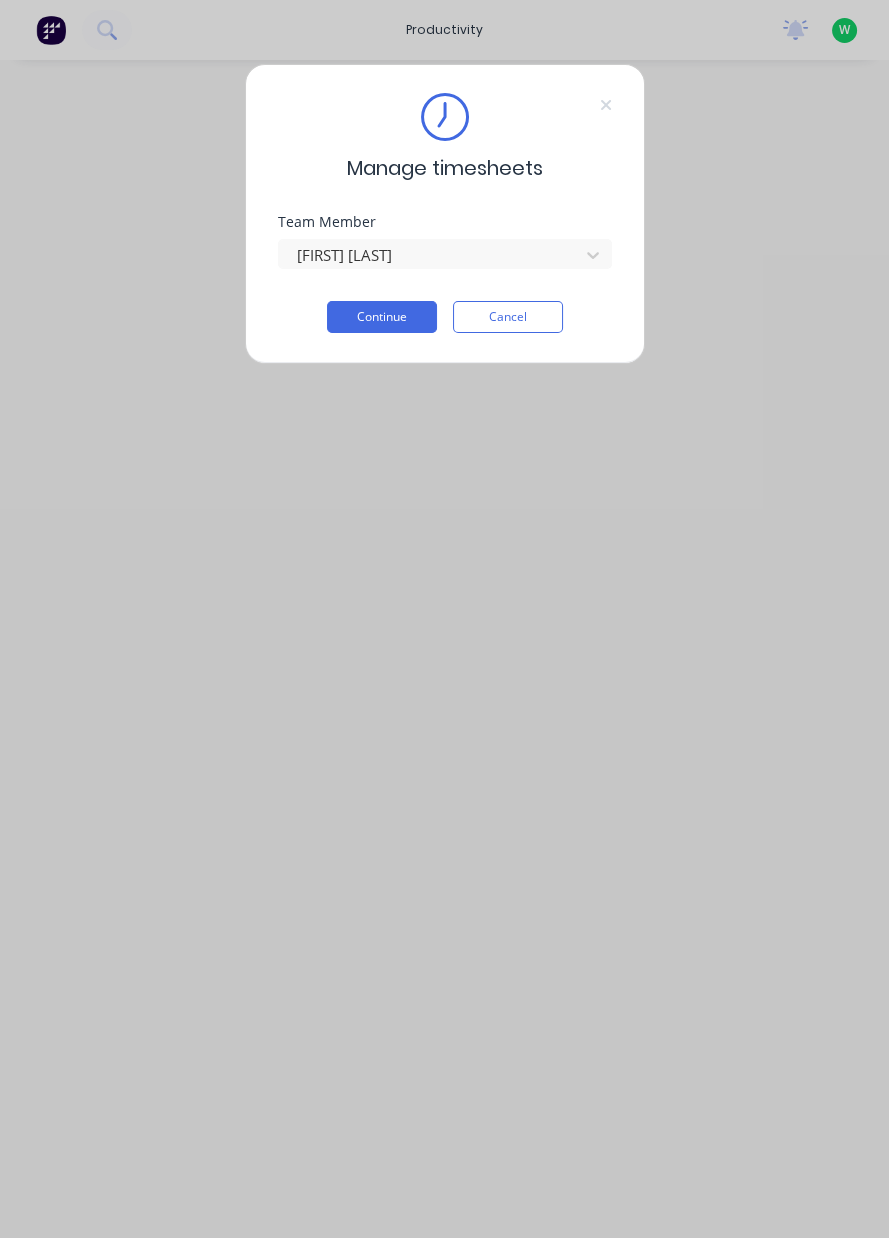 click on "Continue" at bounding box center [382, 317] 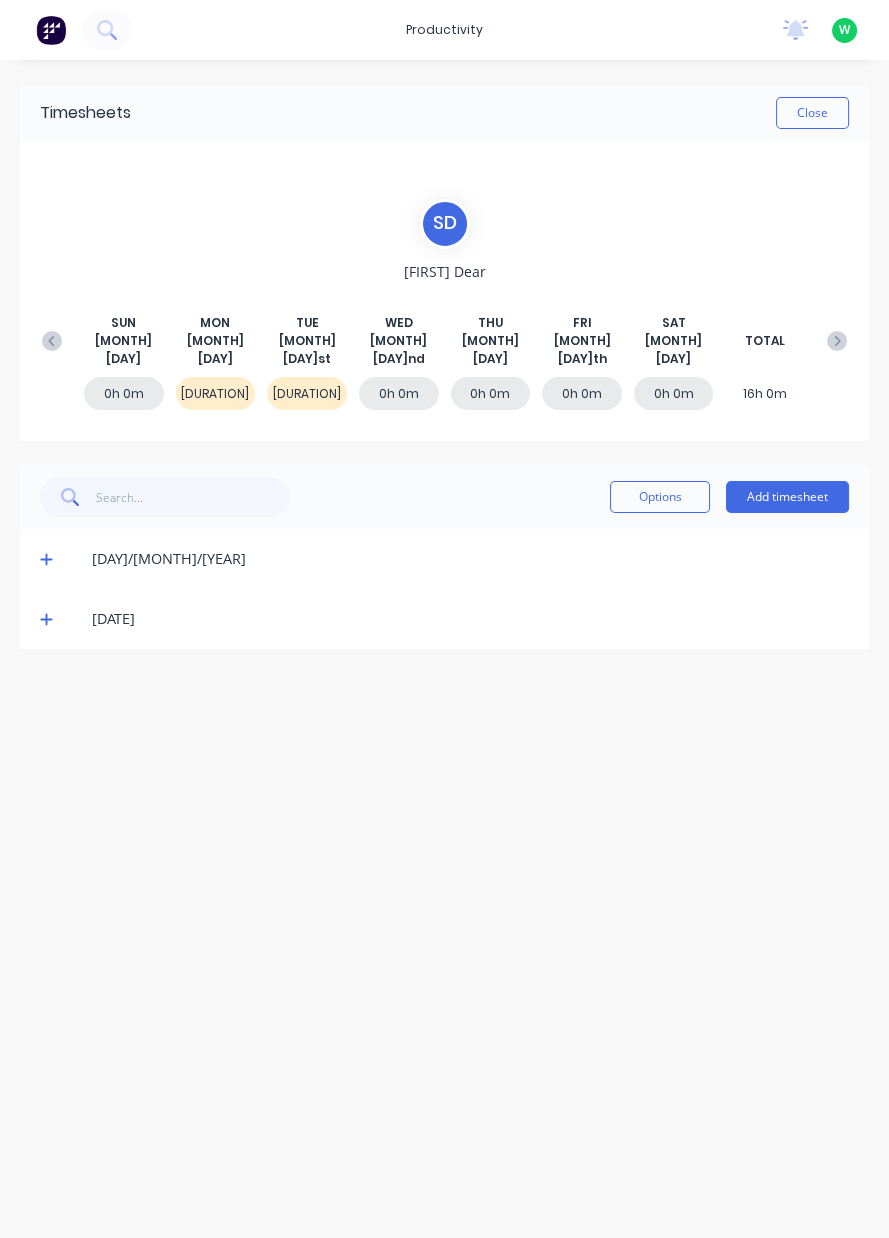 click at bounding box center (46, 560) 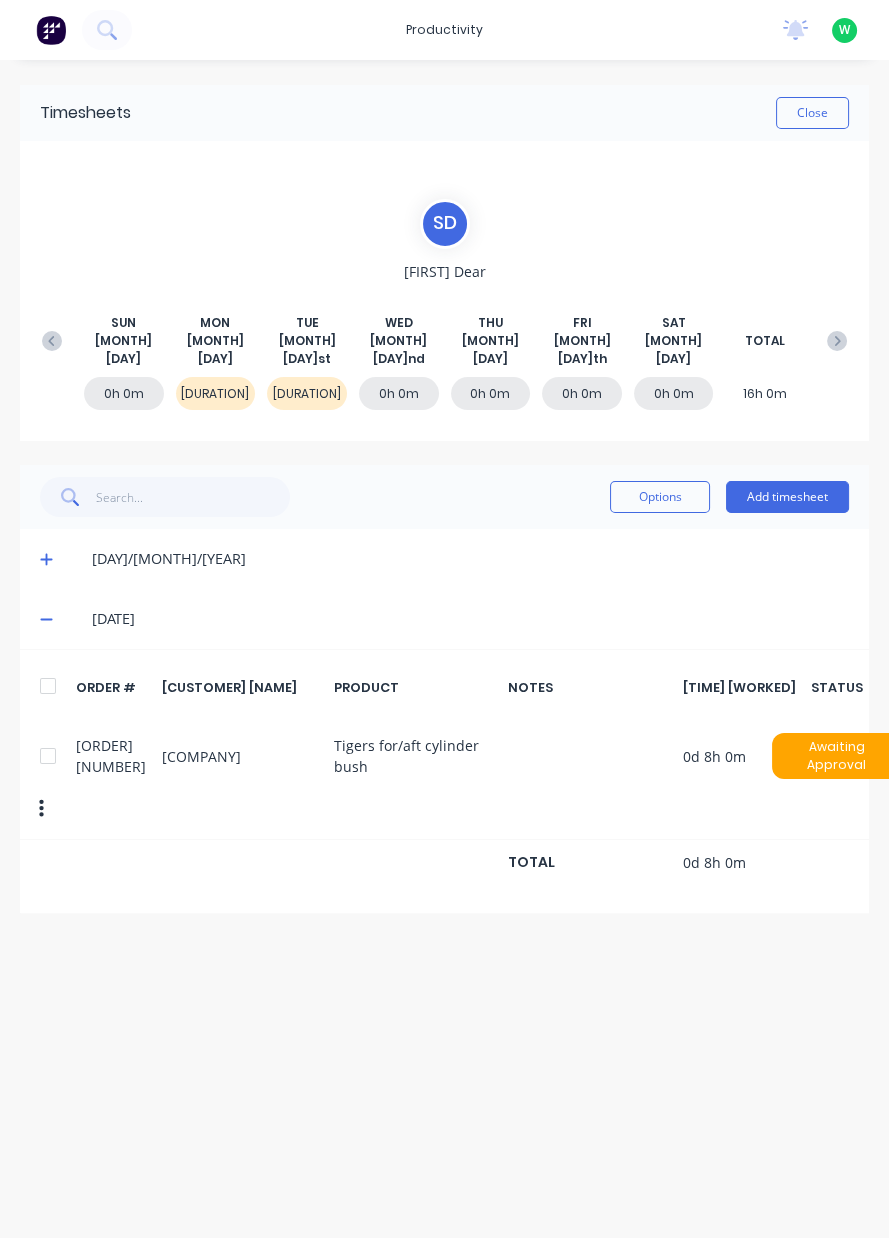 click on "Close" at bounding box center [812, 113] 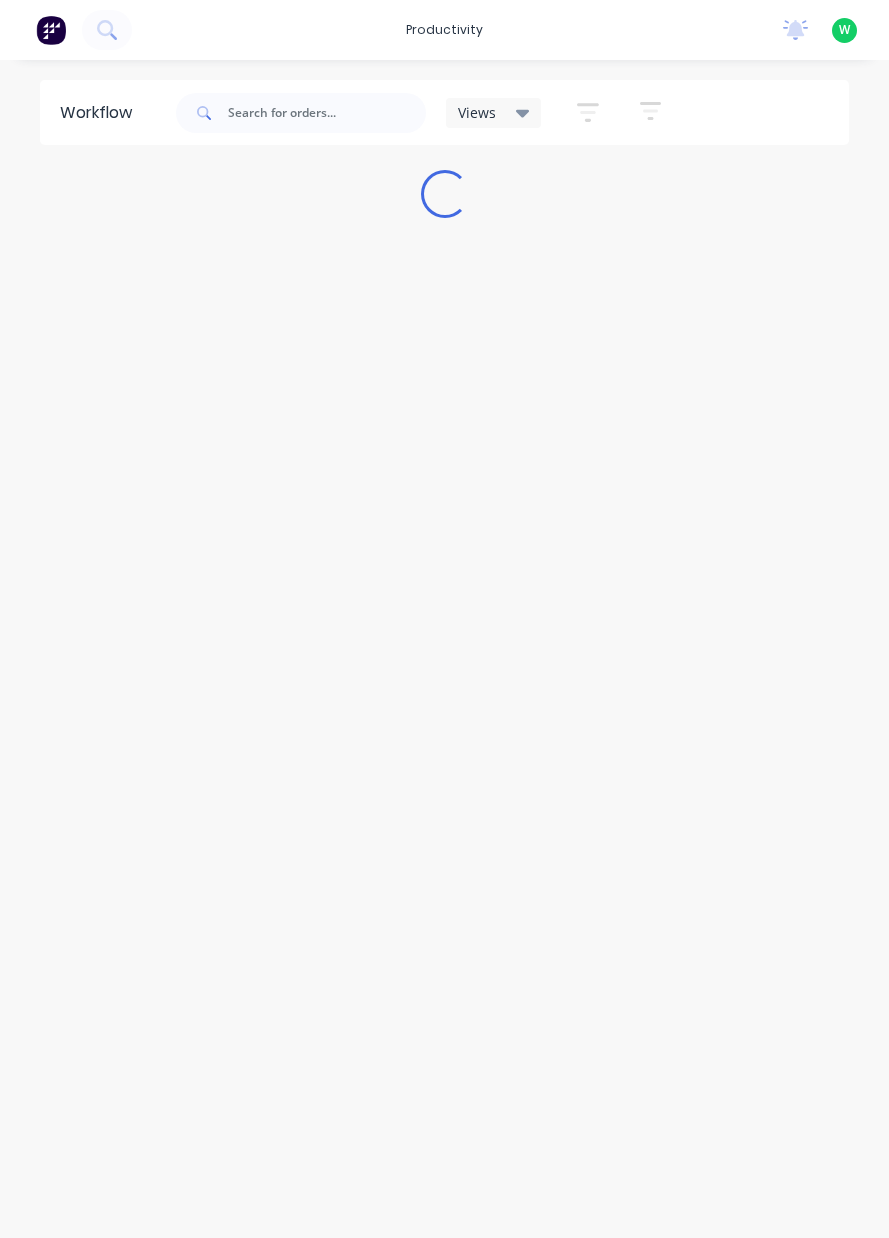 scroll, scrollTop: 0, scrollLeft: 0, axis: both 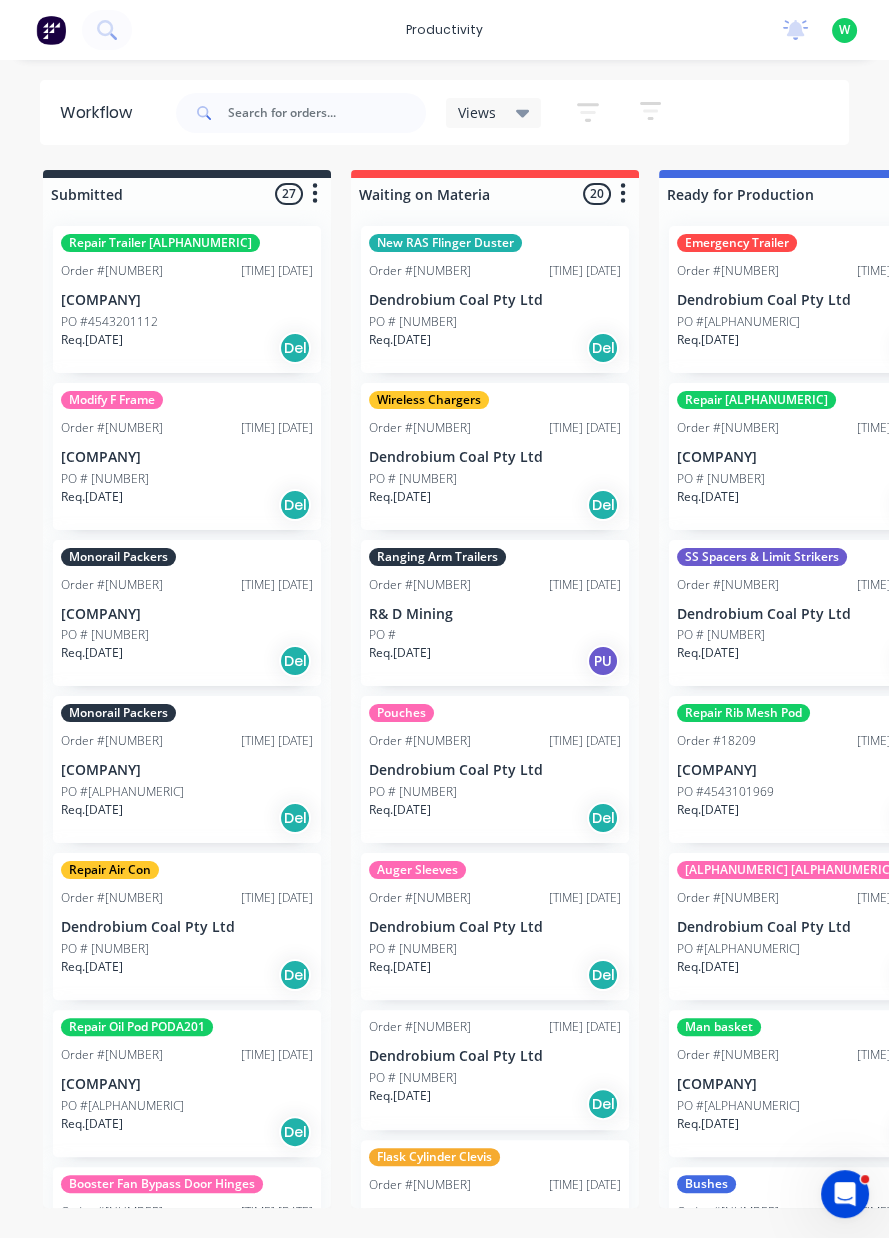 click on "productivity" at bounding box center (444, 30) 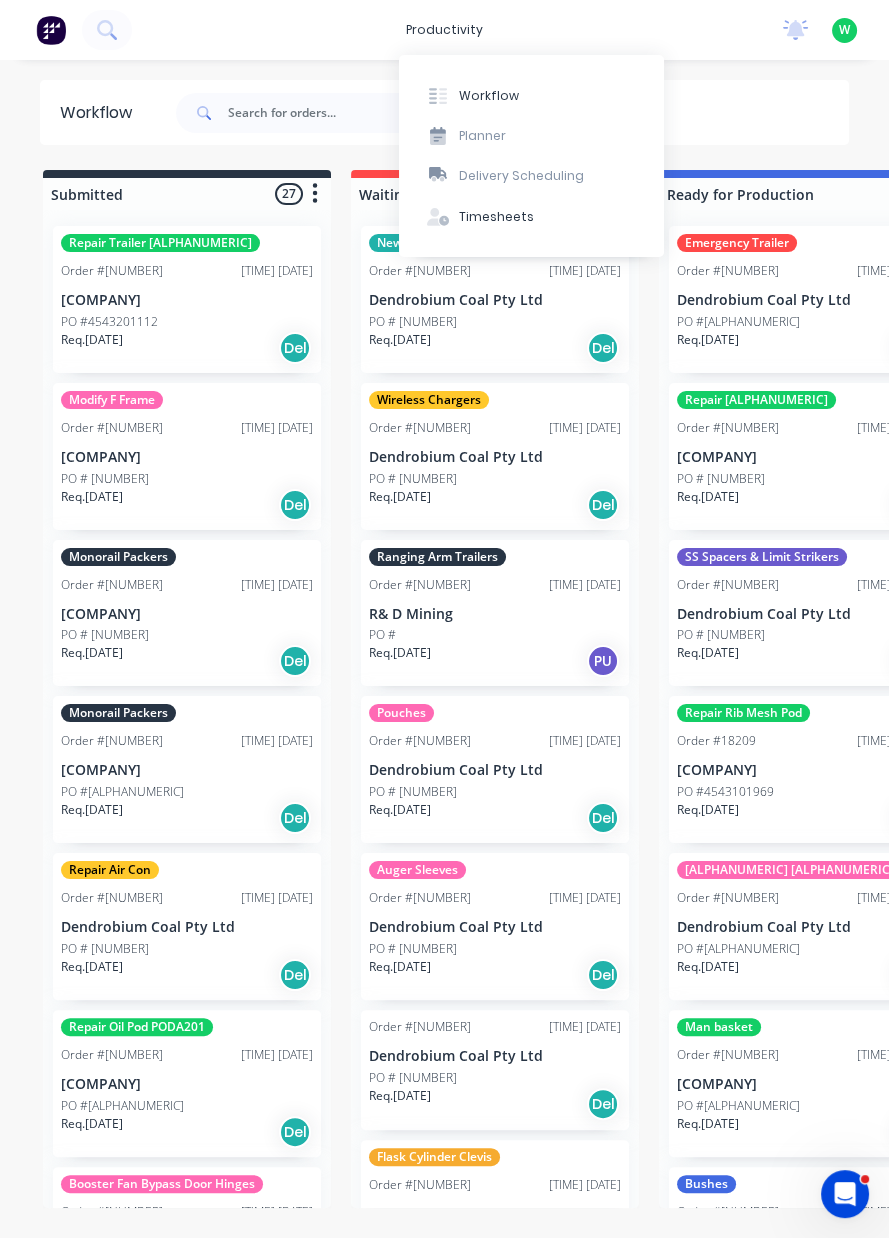 click on "Timesheets" at bounding box center [489, 96] 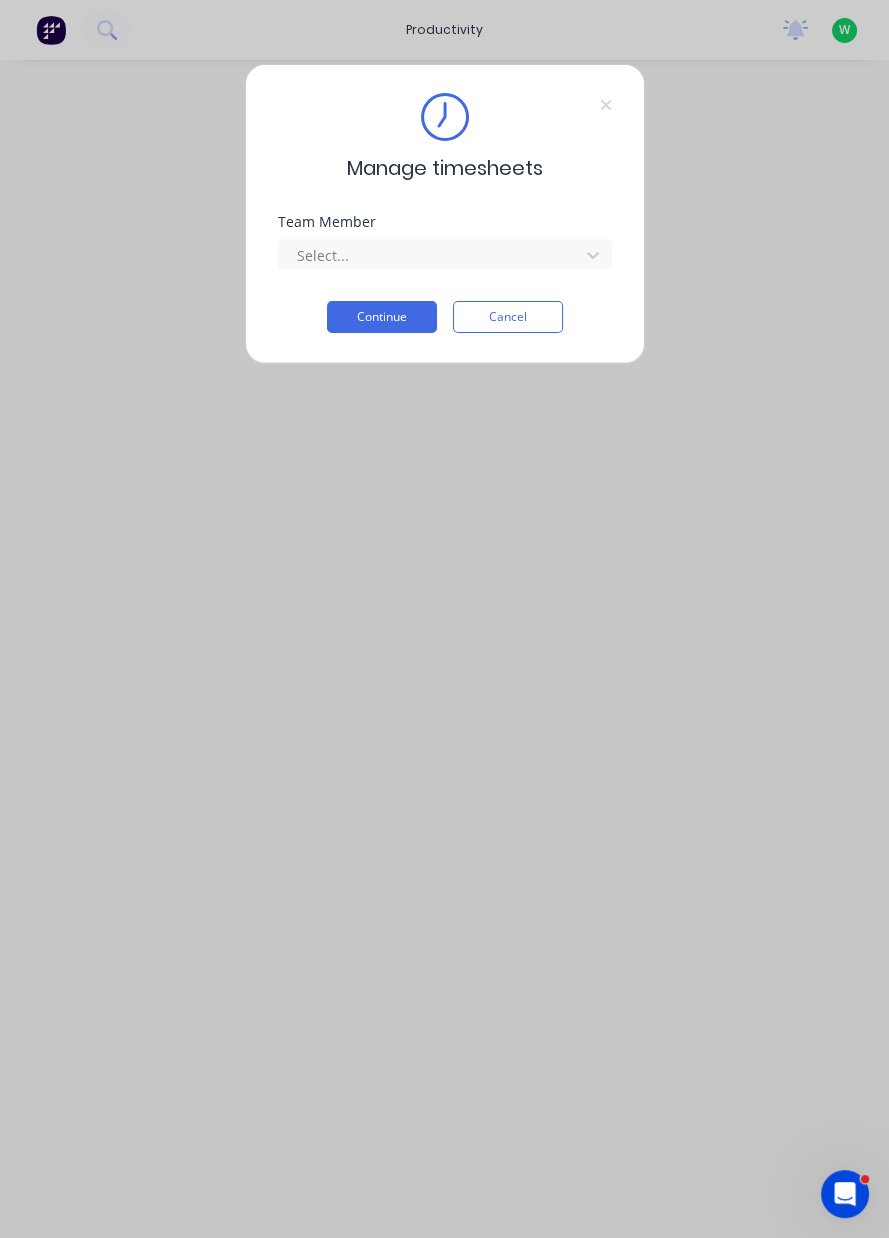 click on "Continue" at bounding box center (382, 317) 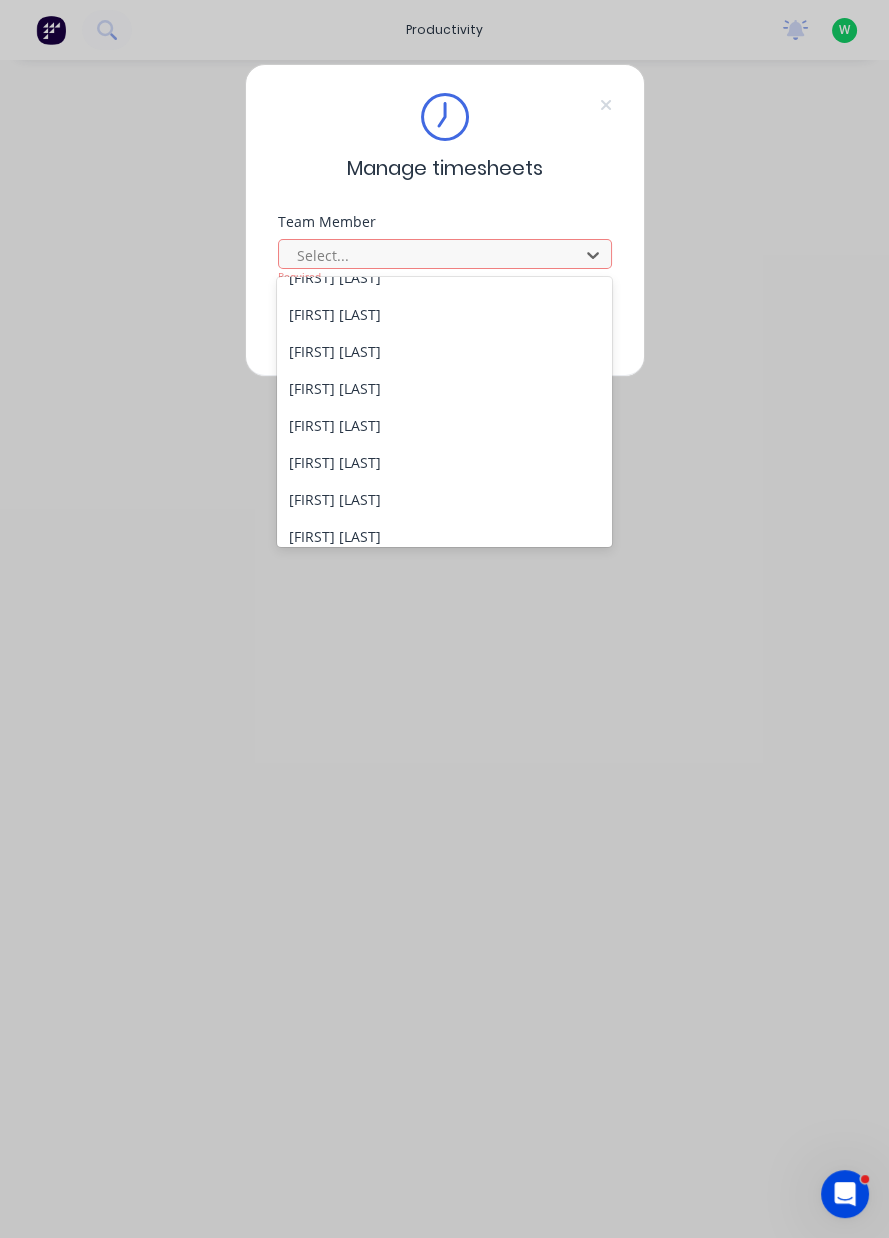 scroll, scrollTop: 245, scrollLeft: 0, axis: vertical 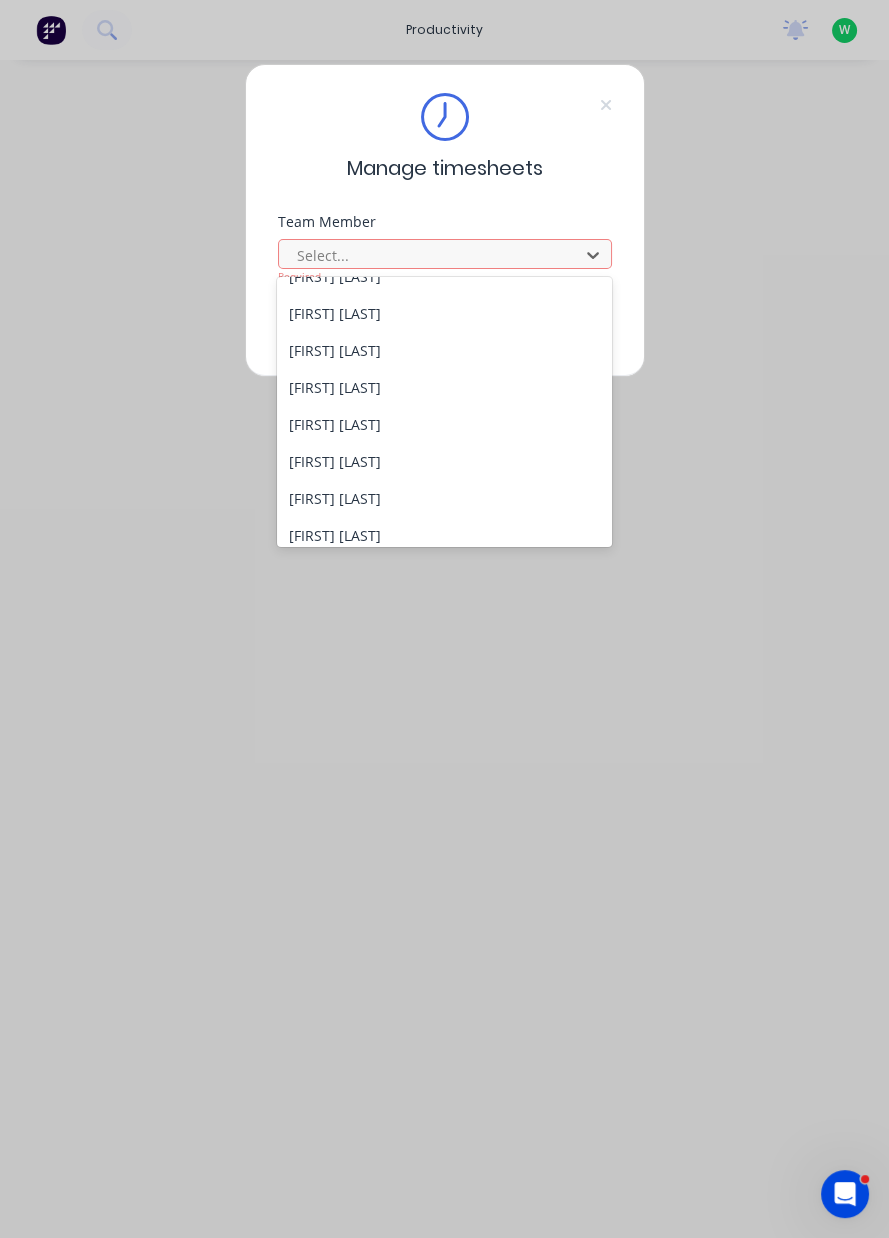 click on "[FIRST] [LAST]" at bounding box center [444, 313] 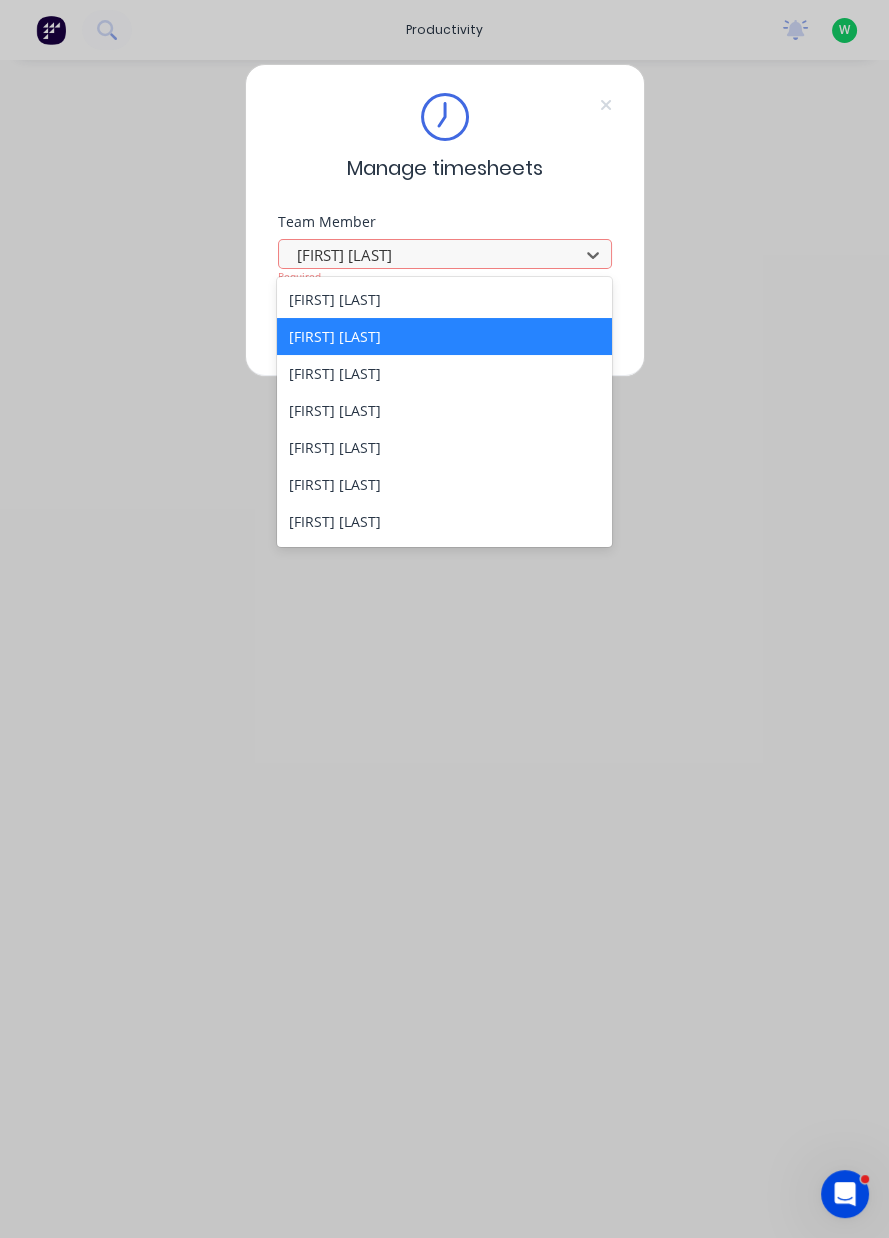 scroll, scrollTop: 222, scrollLeft: 0, axis: vertical 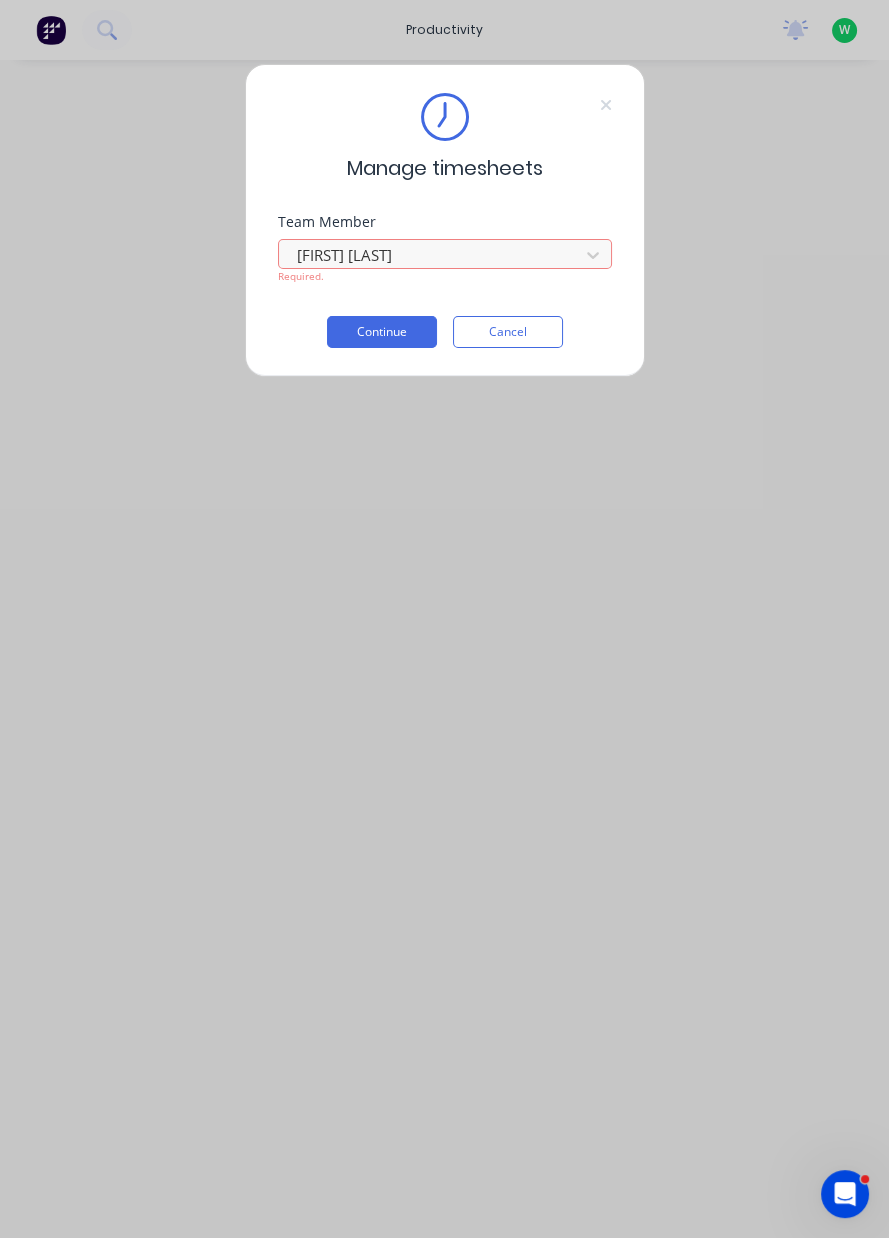 click on "Continue" at bounding box center [382, 332] 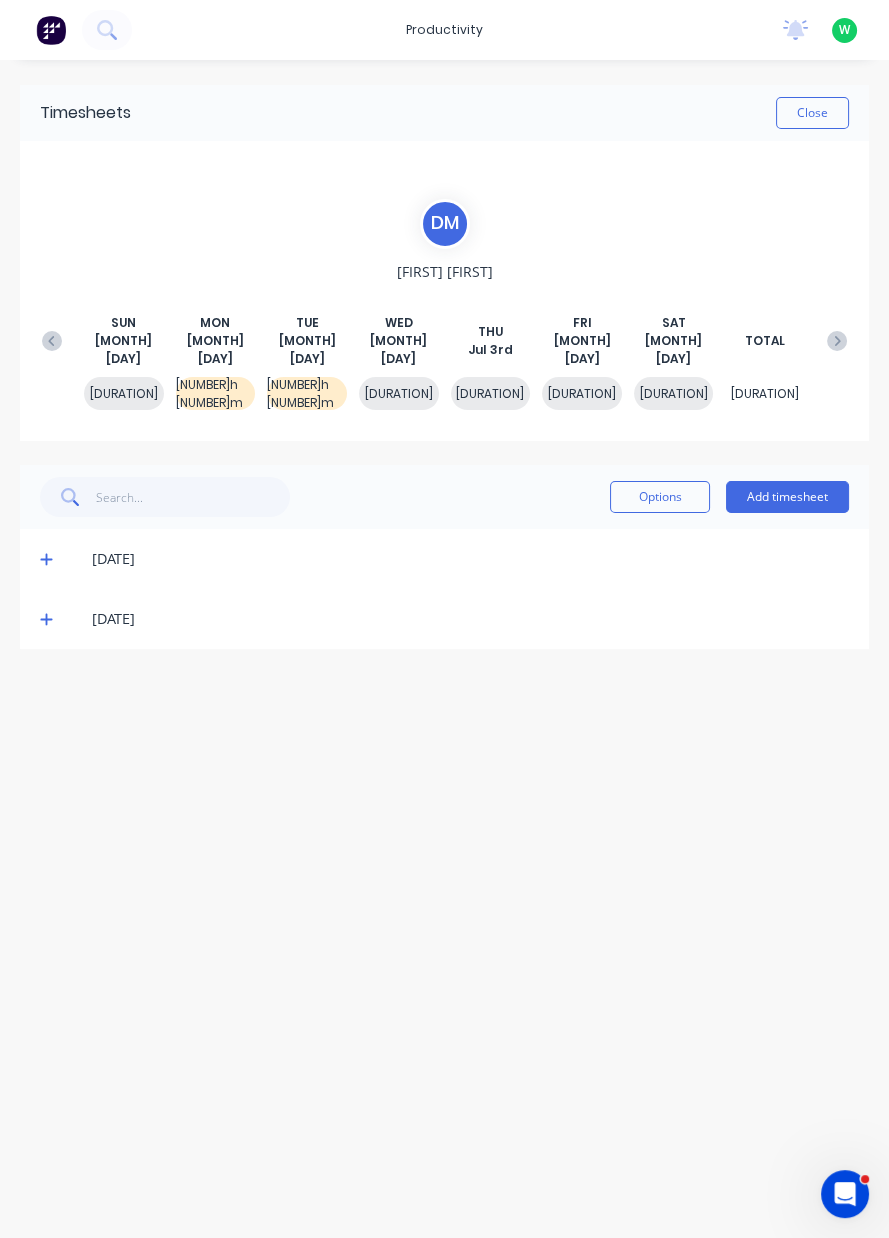 click at bounding box center [46, 559] 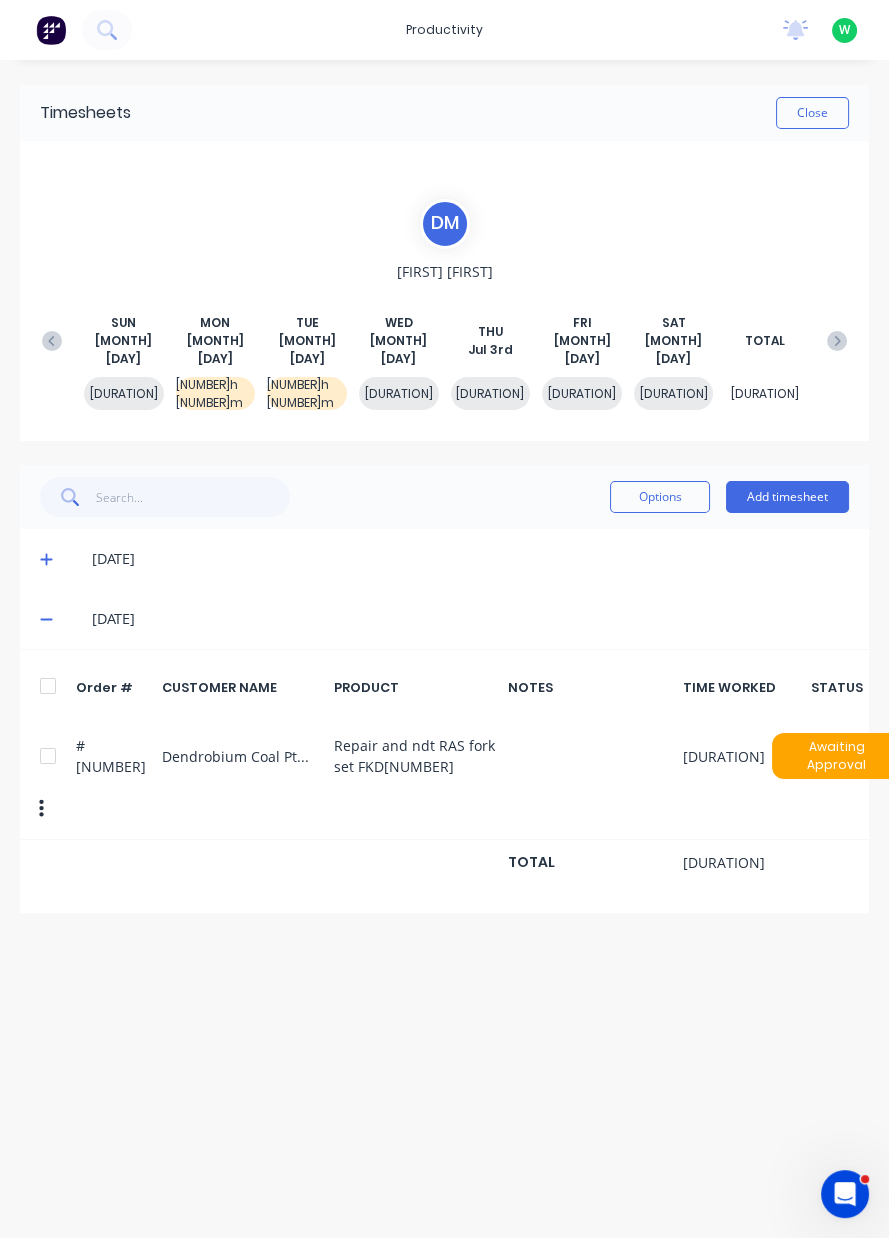 click on "Close" at bounding box center [812, 113] 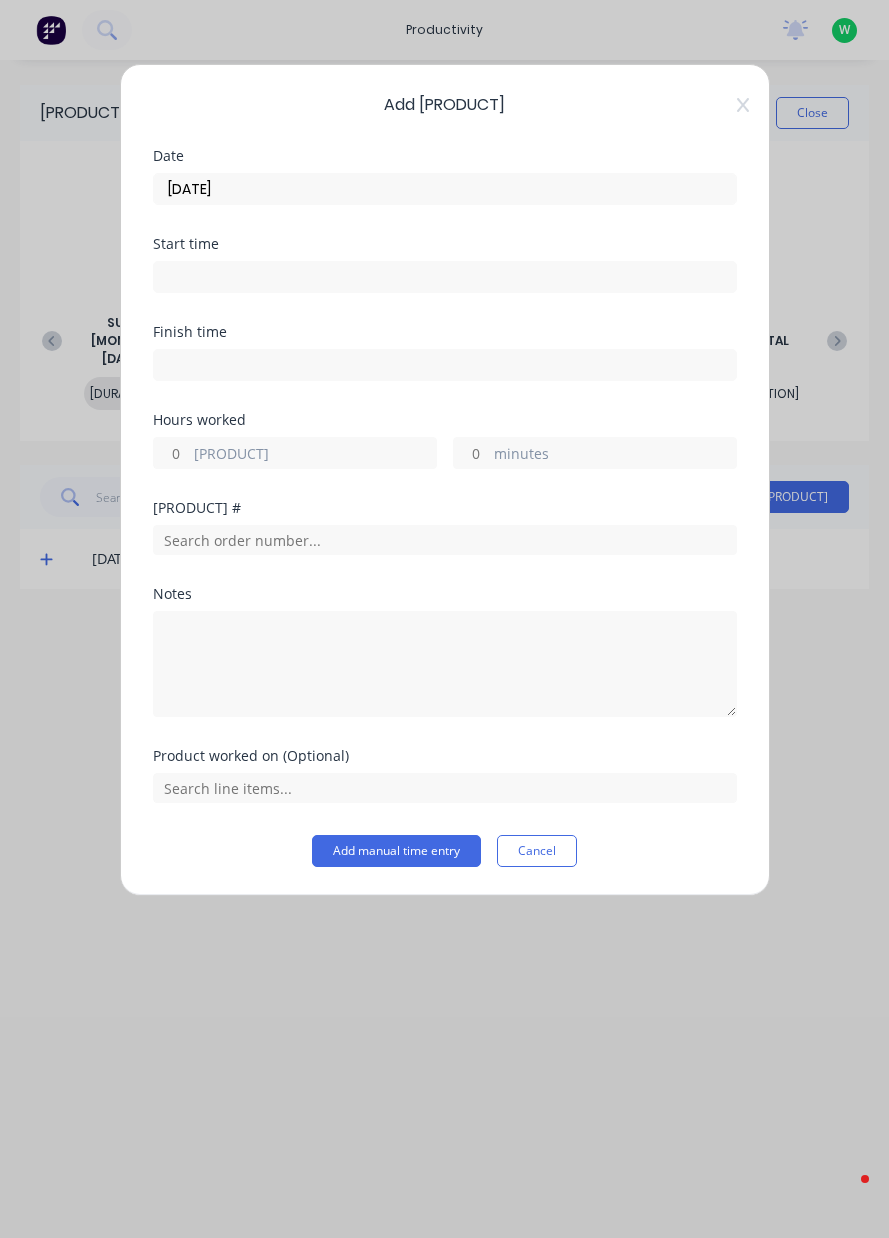 scroll, scrollTop: 0, scrollLeft: 0, axis: both 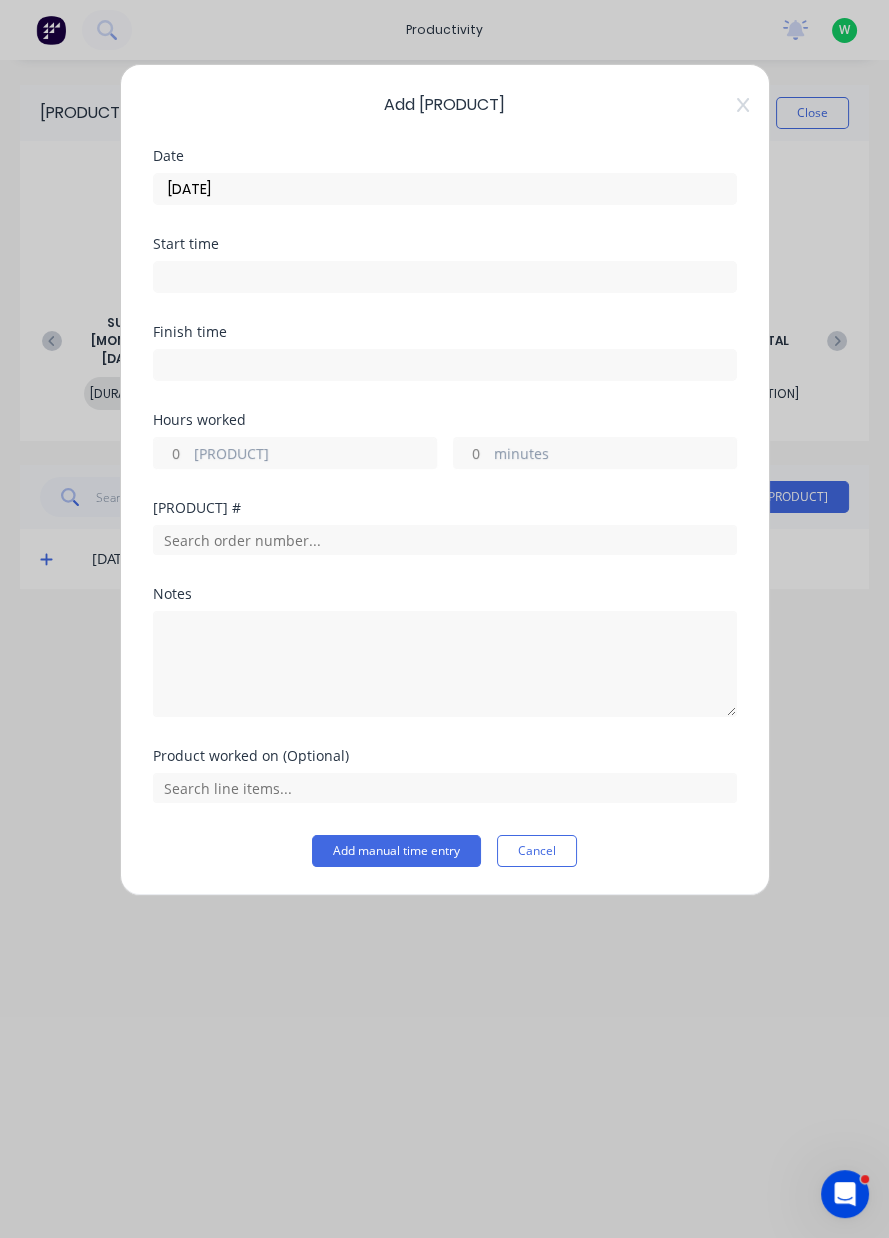 click on "Add timesheet Date [DATE] Start time Finish time Hours worked hours minutes Order # Notes Product worked on (Optional) Add manual time entry   Cancel" at bounding box center (445, 480) 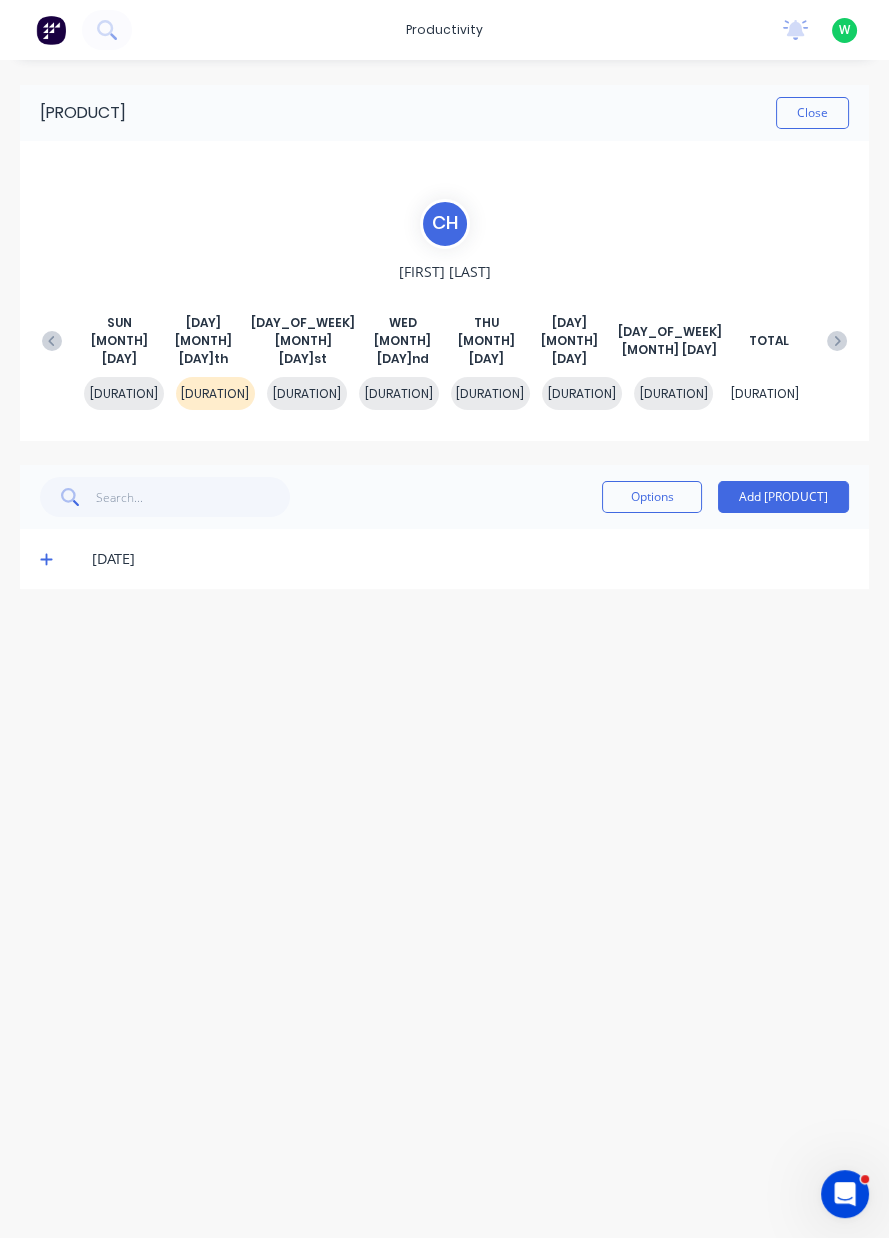 click at bounding box center (46, 560) 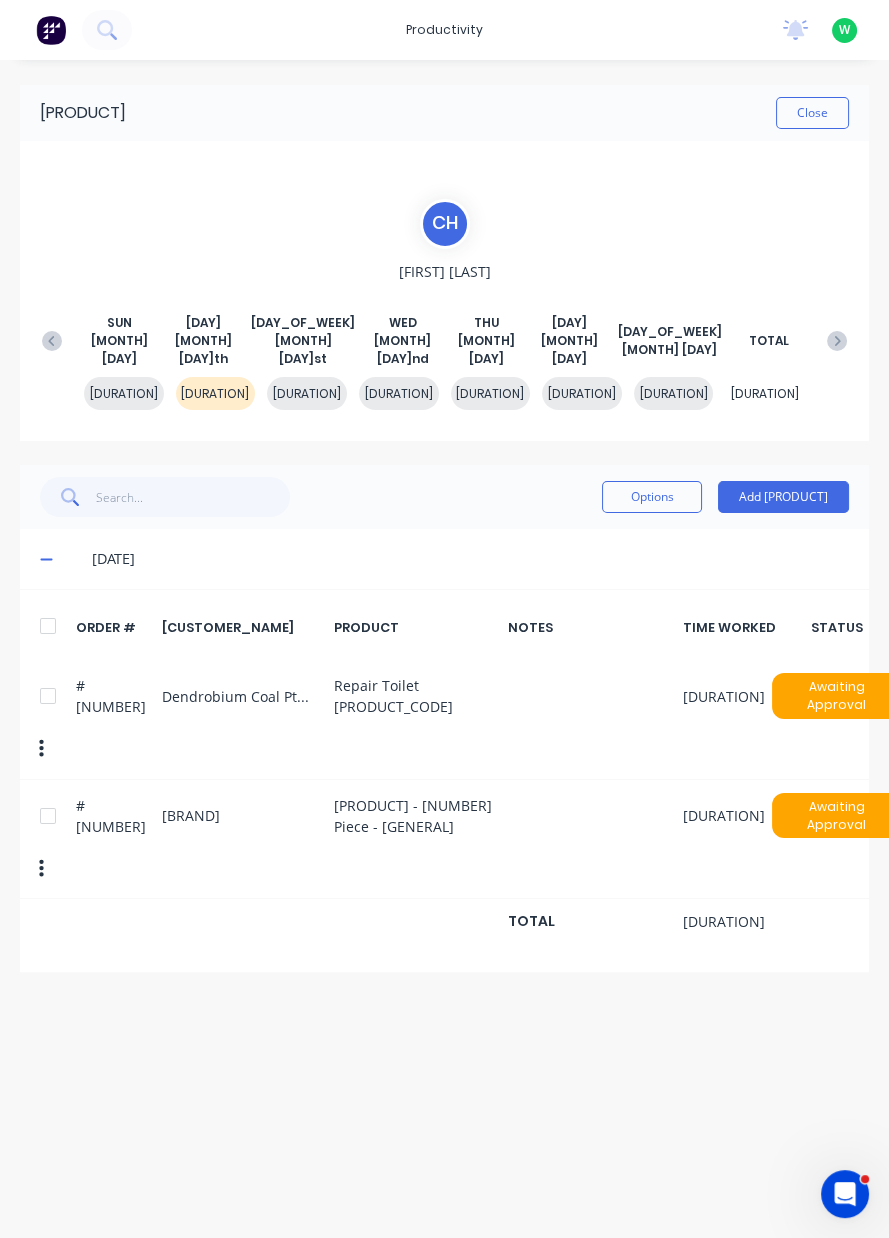 click at bounding box center [51, 340] 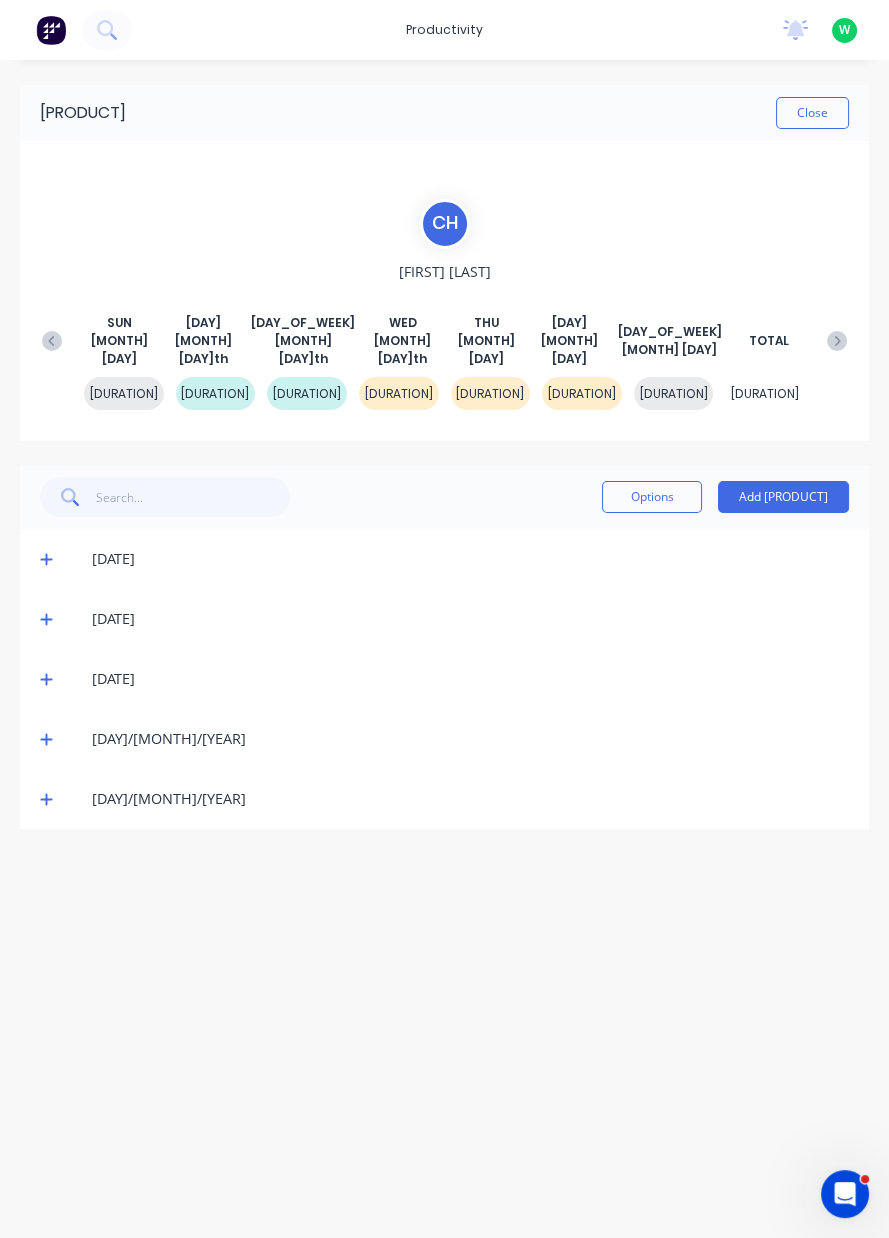 click at bounding box center (46, 559) 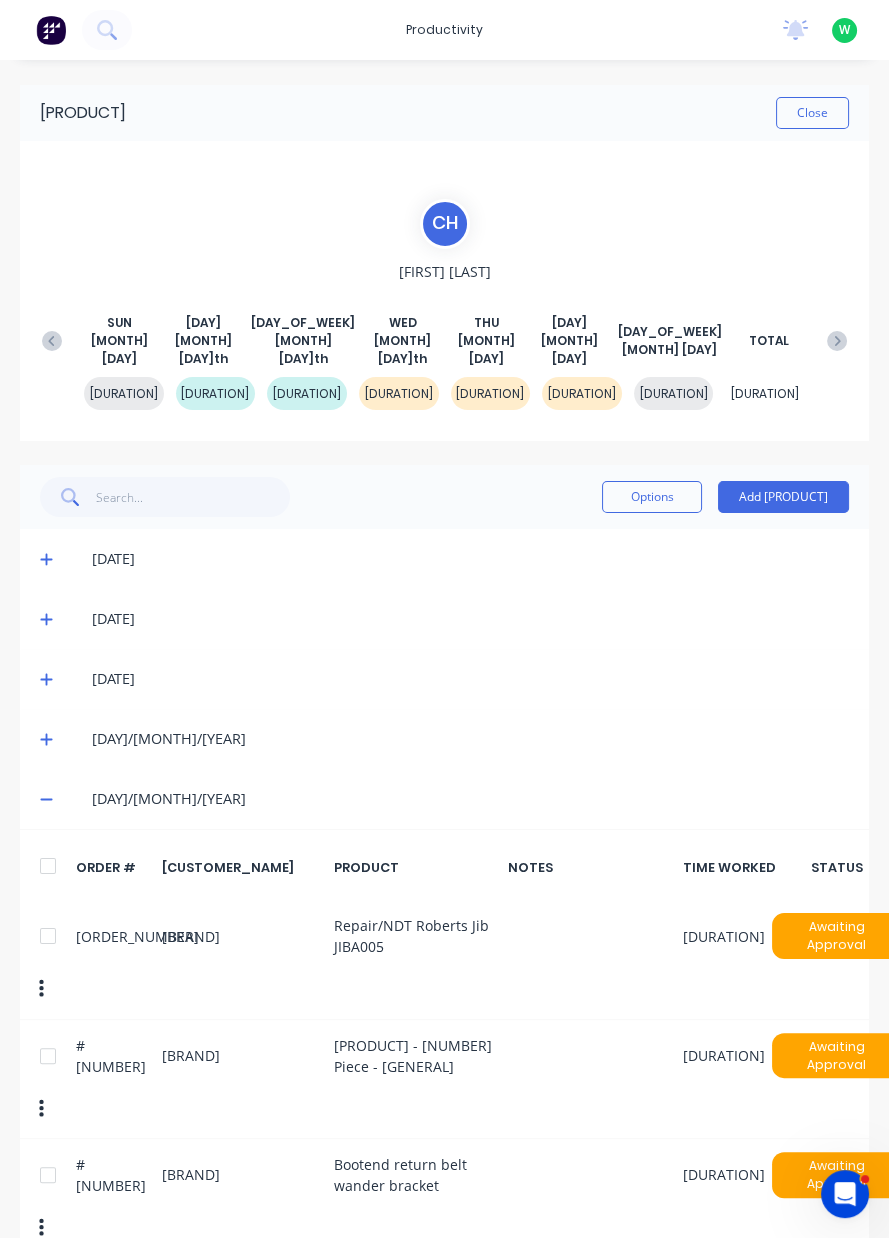 click at bounding box center [46, 560] 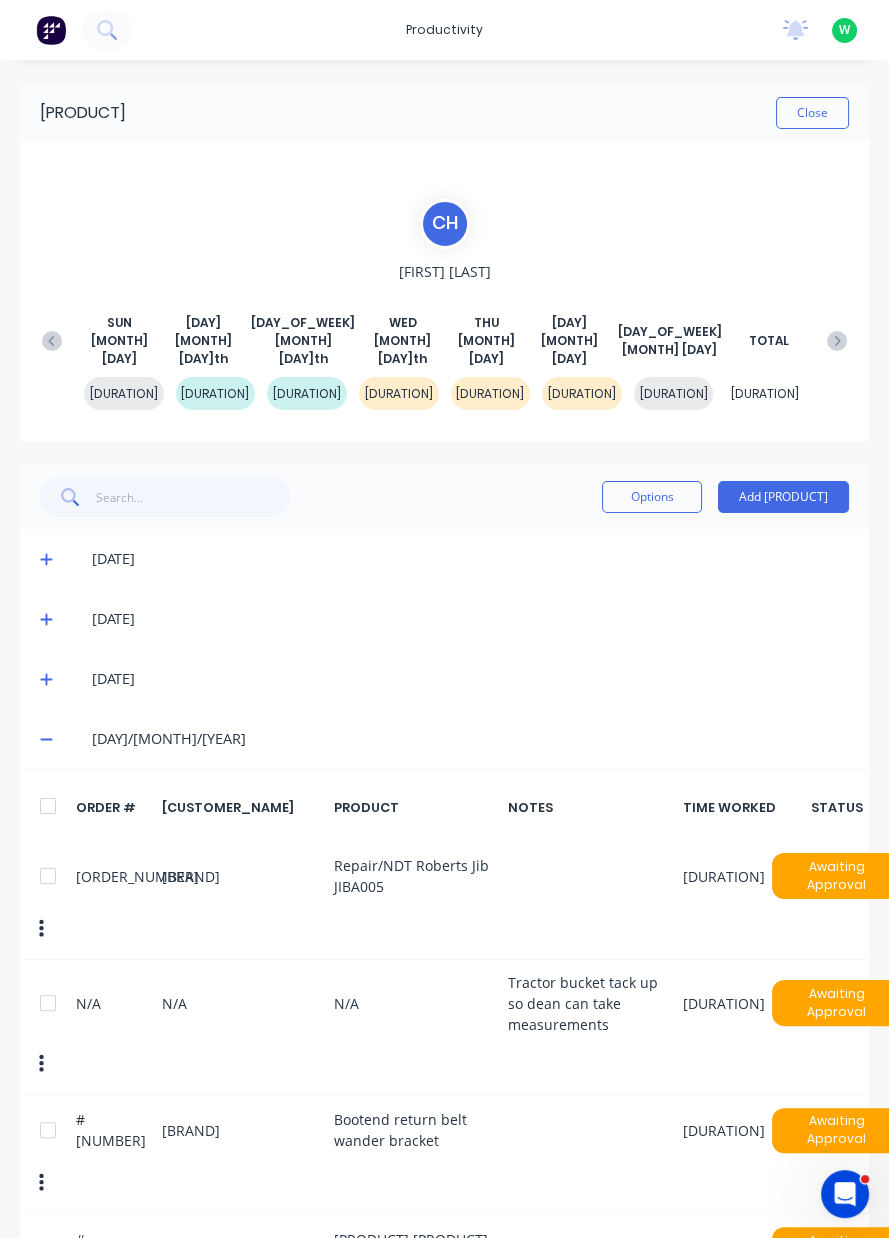 click at bounding box center [46, 560] 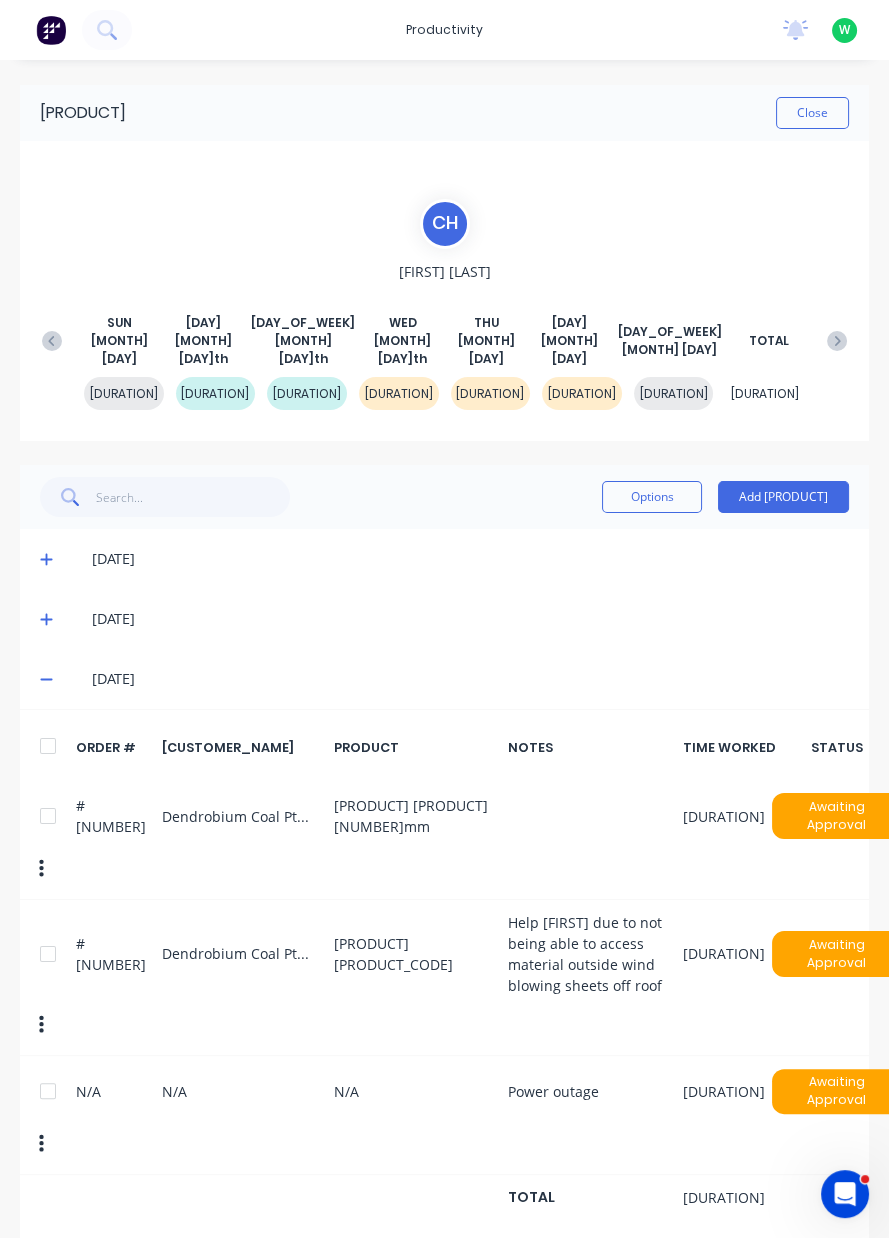 click at bounding box center (837, 341) 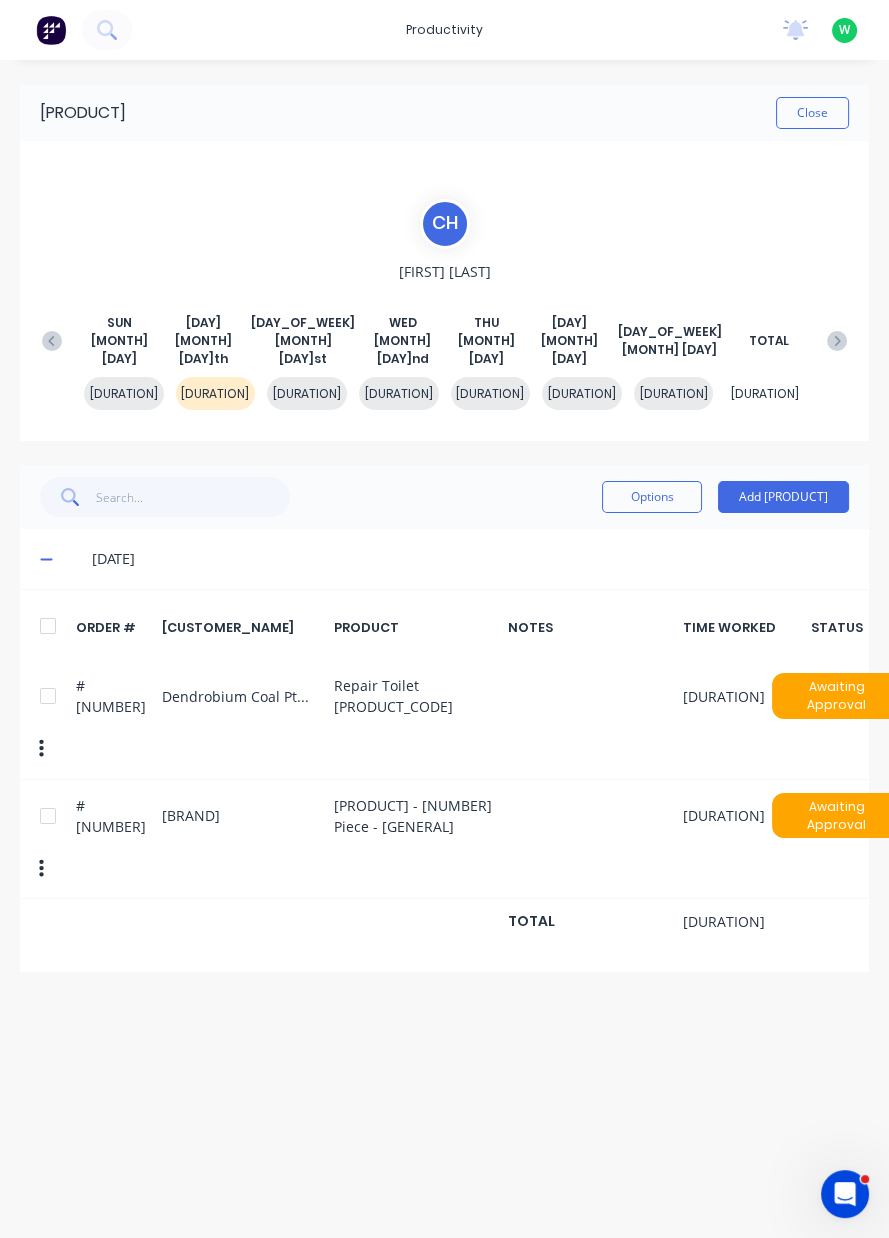 click at bounding box center (837, 341) 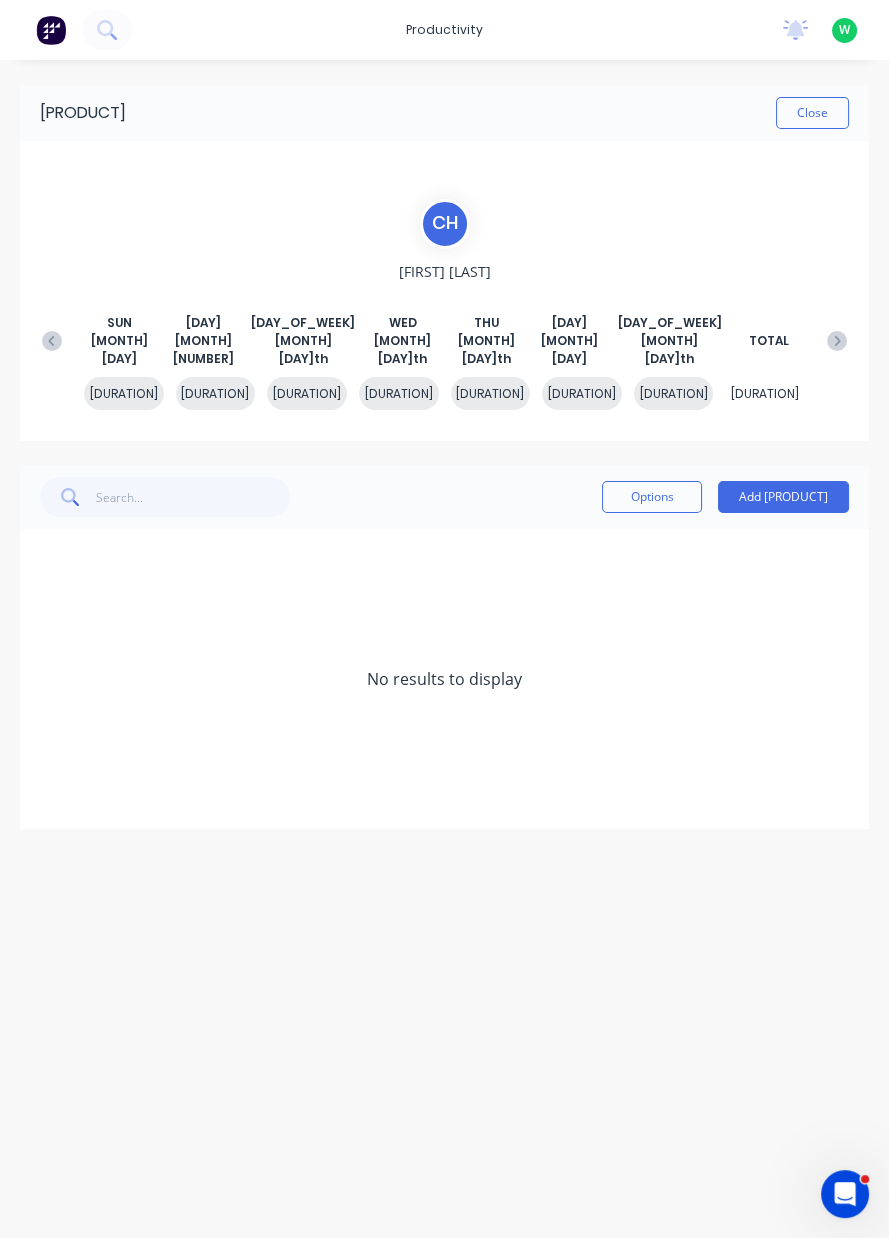 click at bounding box center (52, 341) 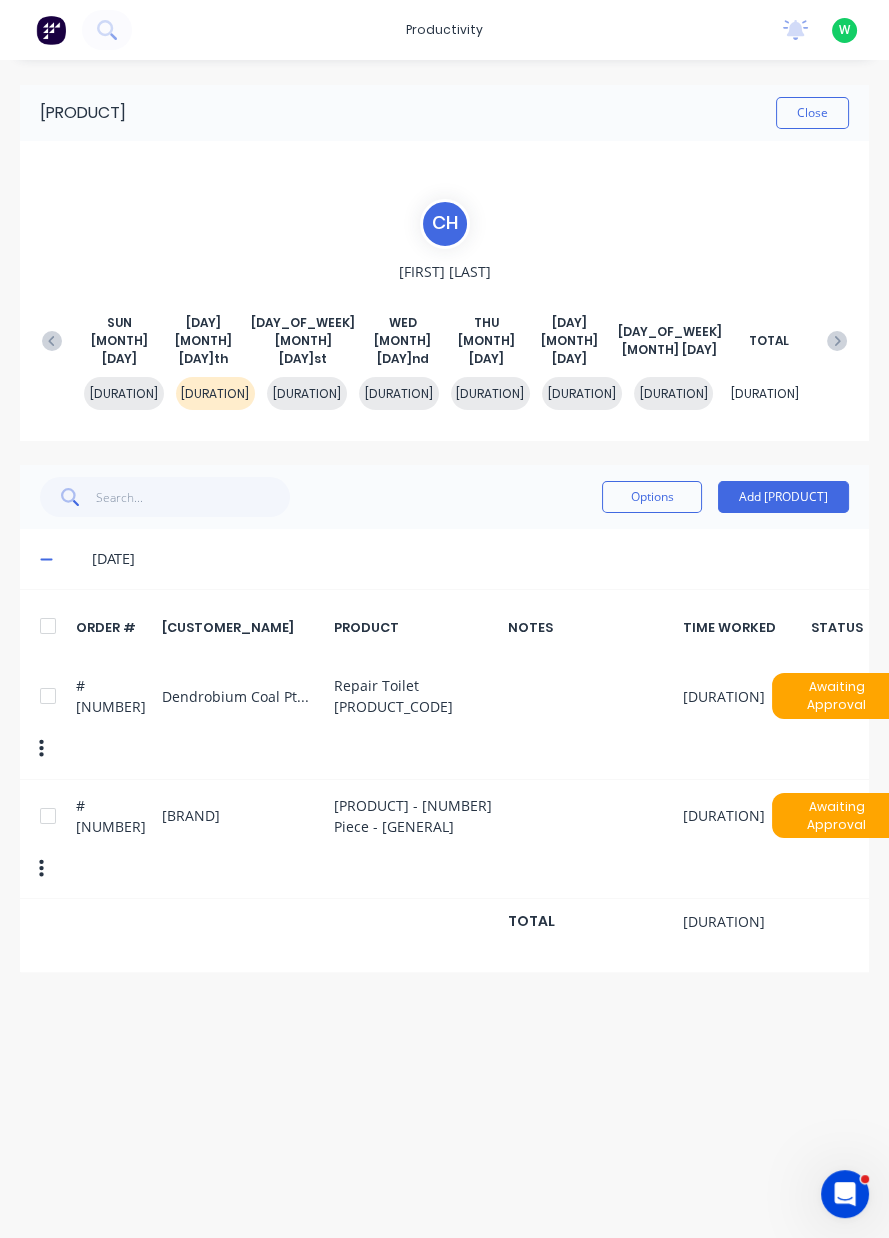 click on "Add [PRODUCT]" at bounding box center (783, 497) 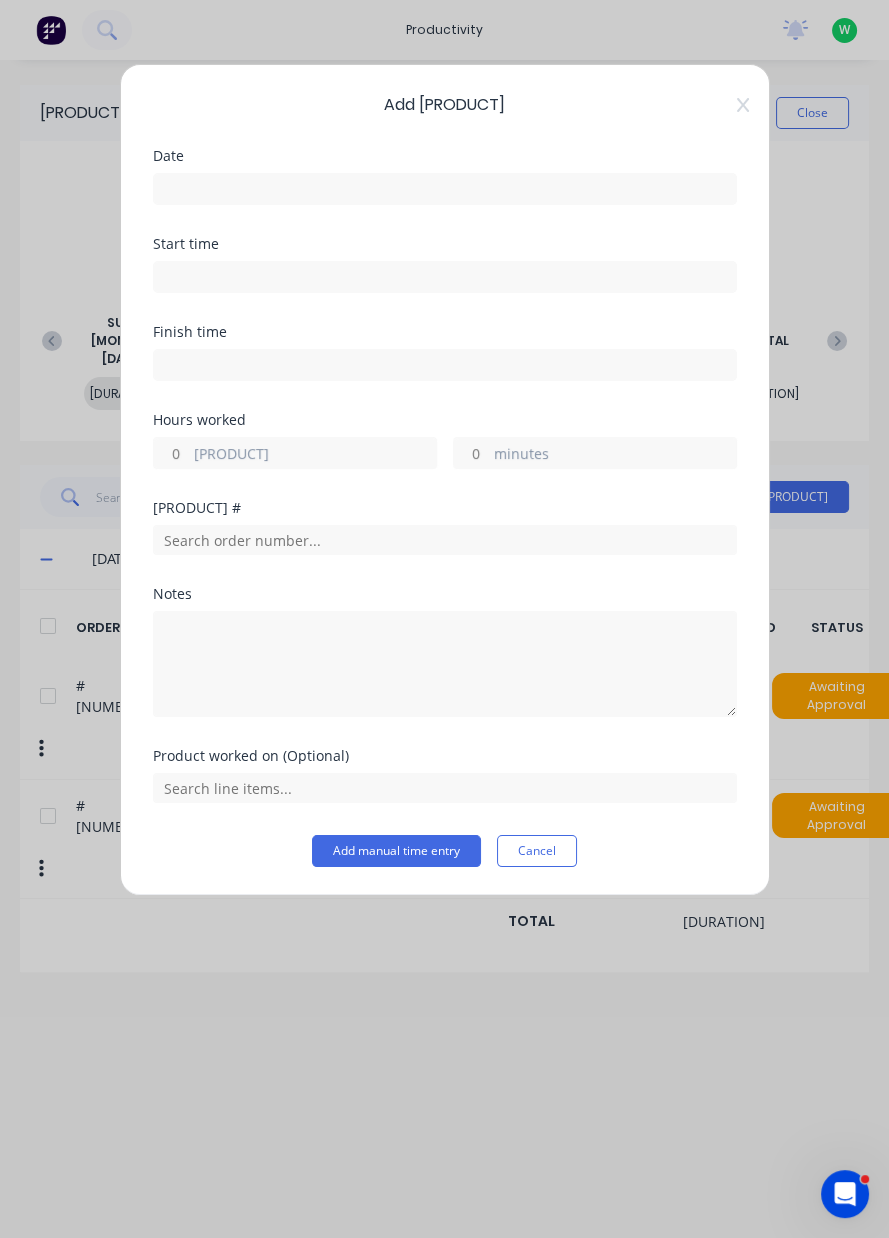 click at bounding box center [445, 189] 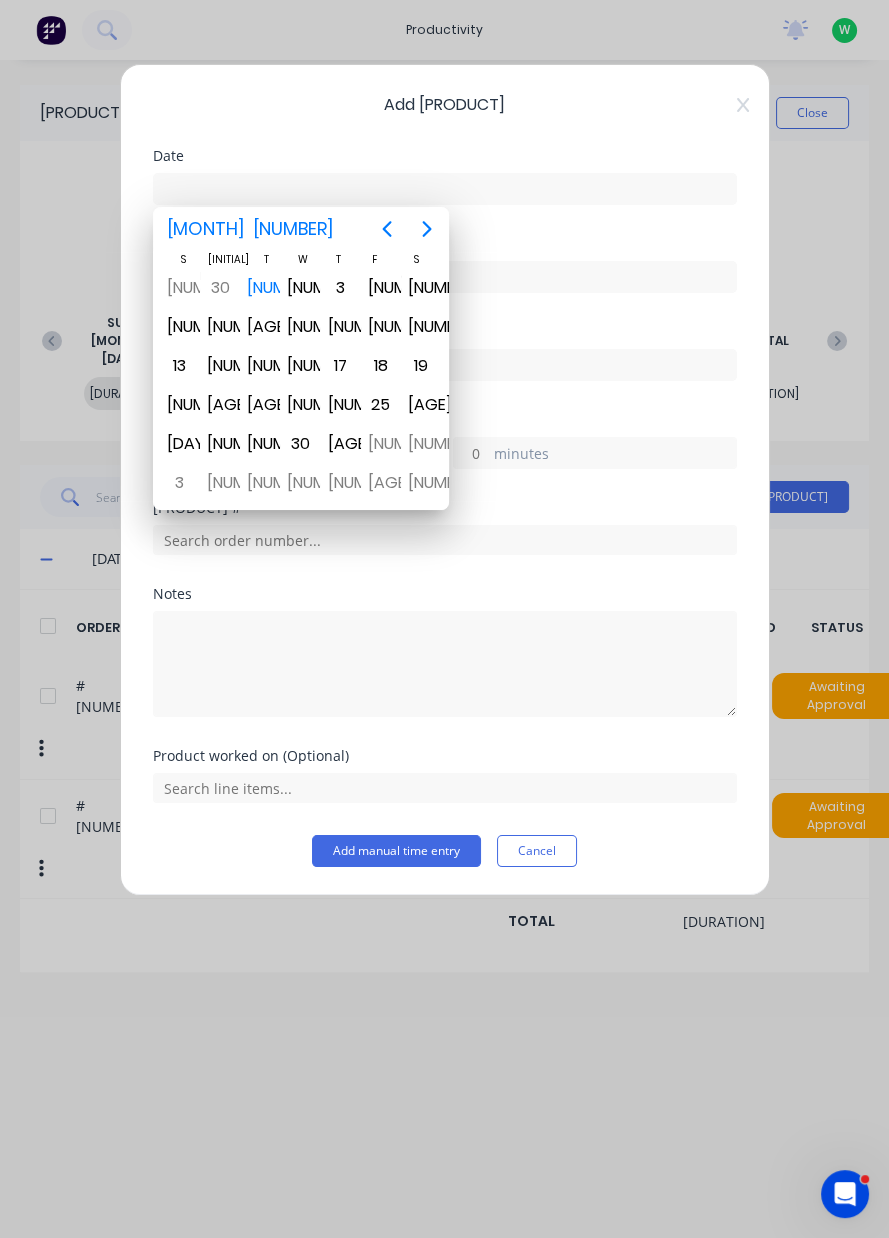 click on "Jul 1" at bounding box center (180, 288) 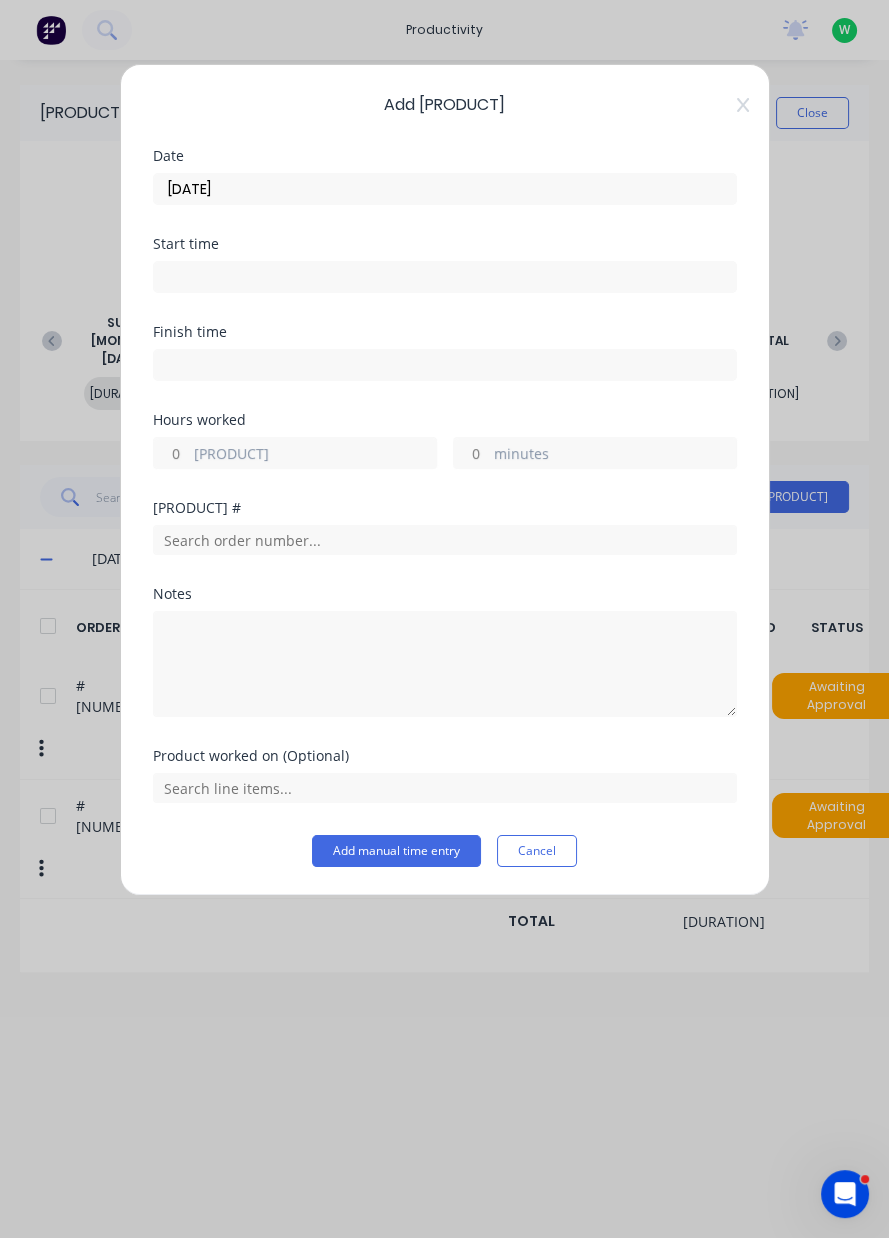 click on "[PRODUCT]" at bounding box center [315, 455] 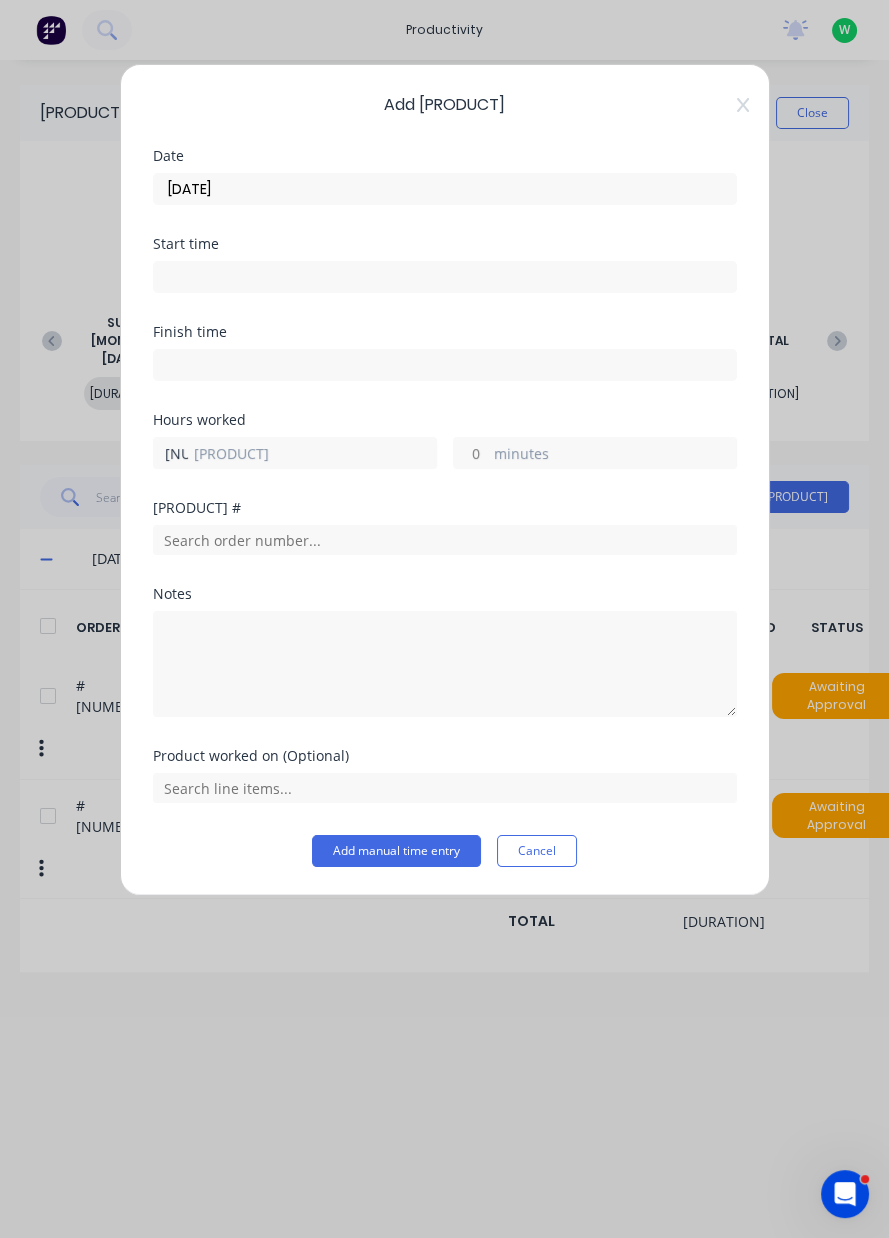 type on "[NUMBER]" 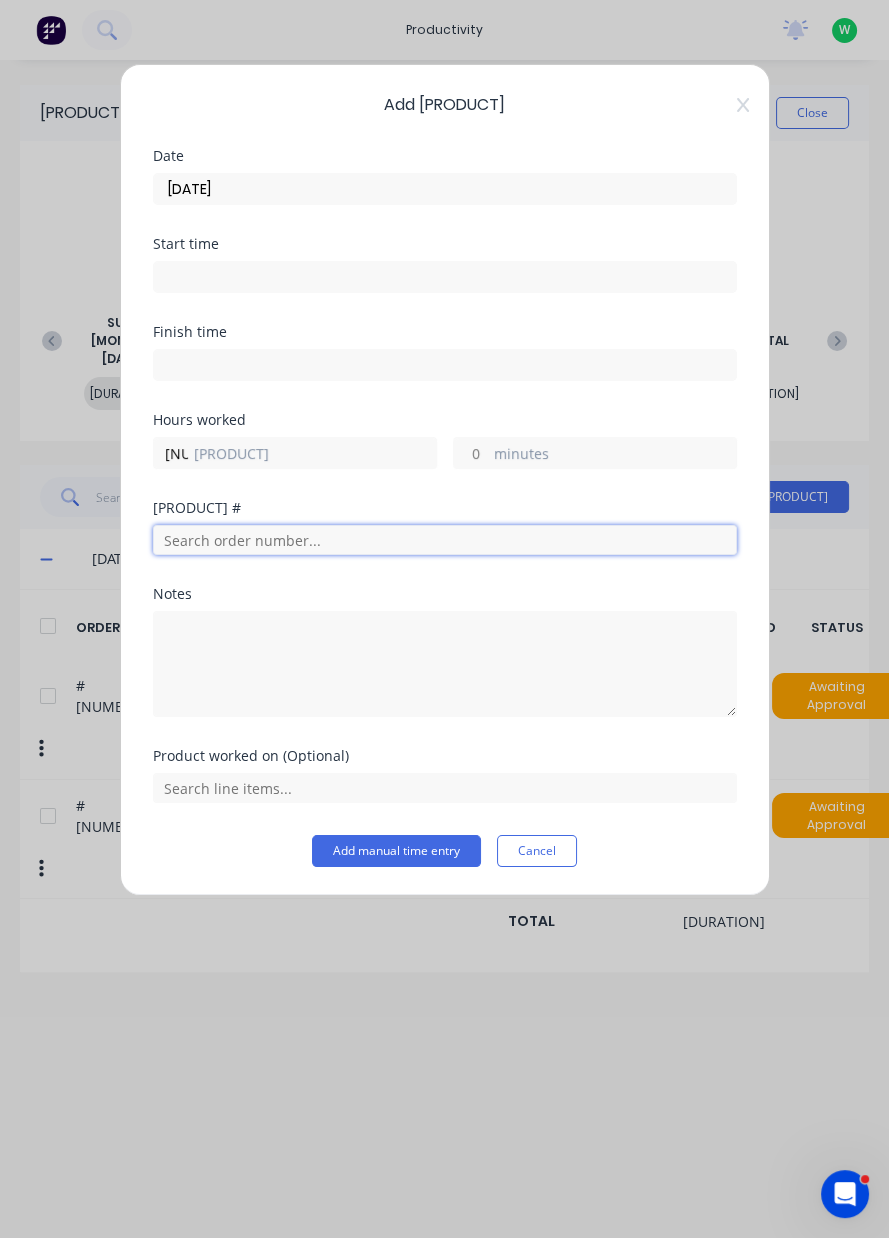 click at bounding box center (445, 540) 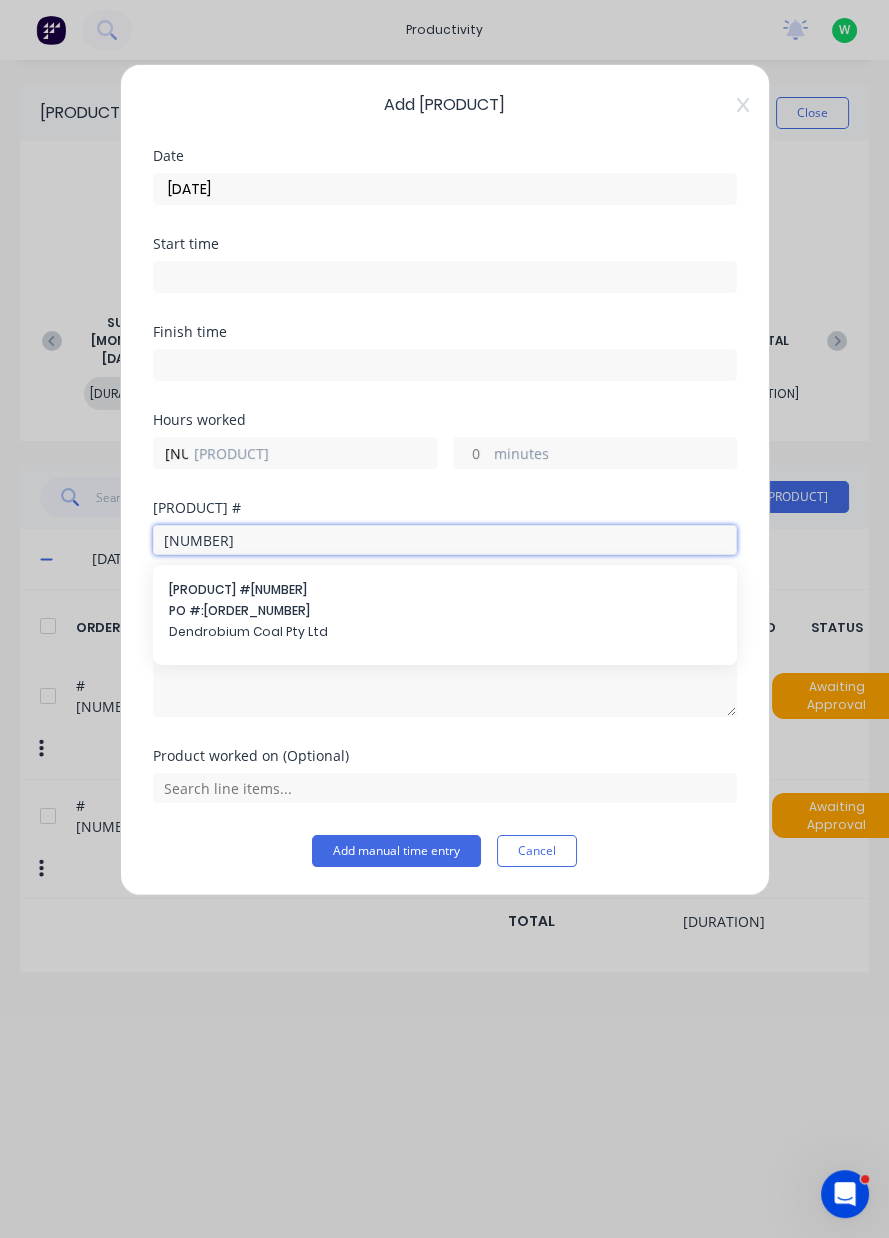 type on "[NUMBER]" 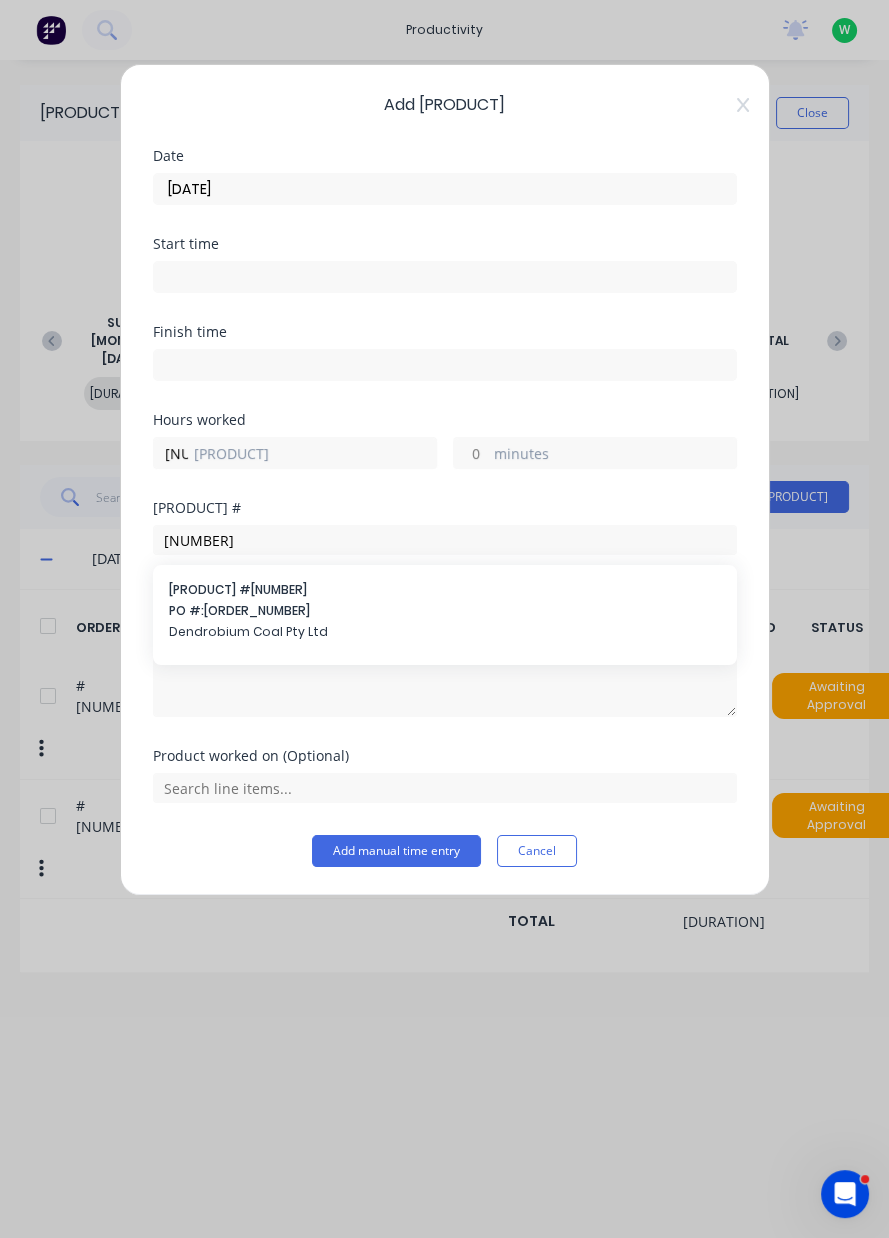 click on "PO #: [ORDER_NUMBER]" at bounding box center (445, 611) 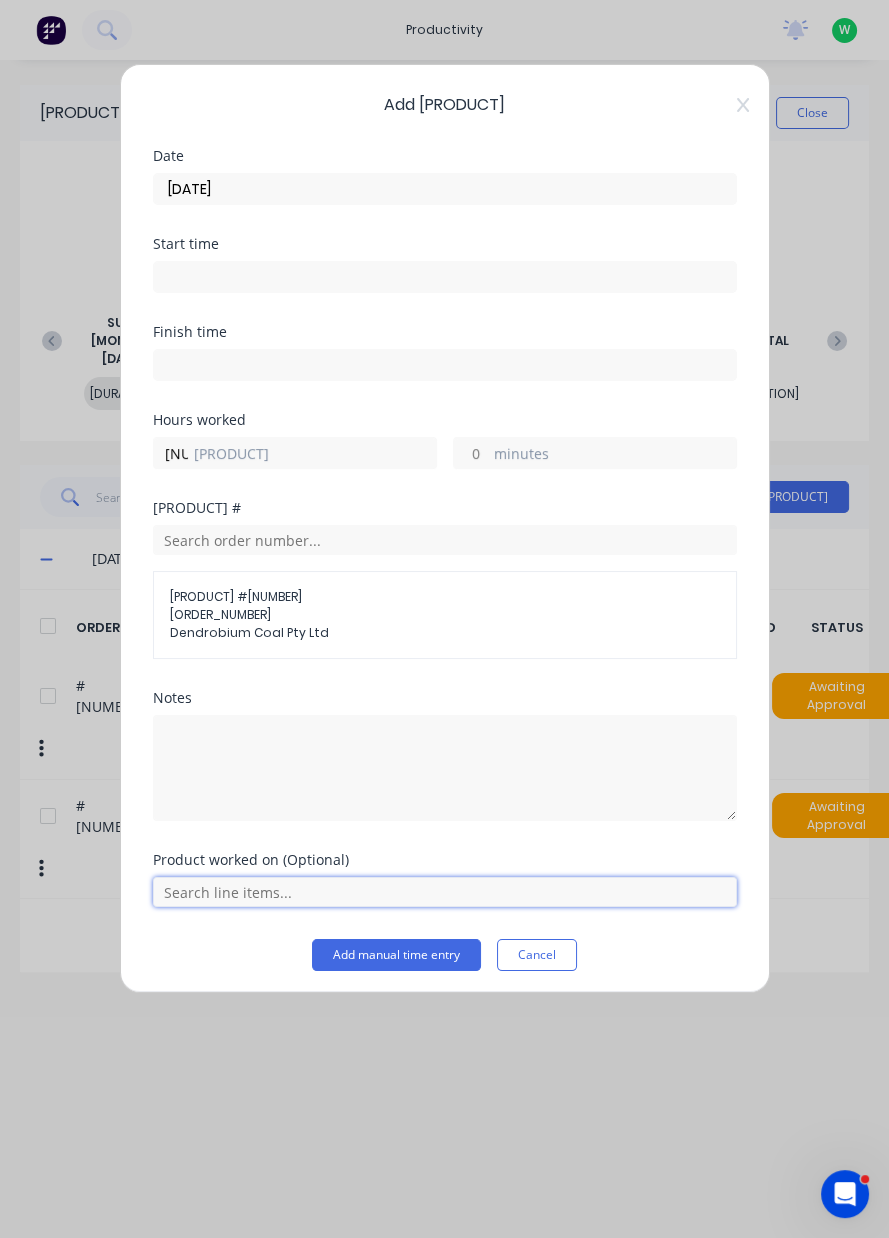 click at bounding box center (445, 892) 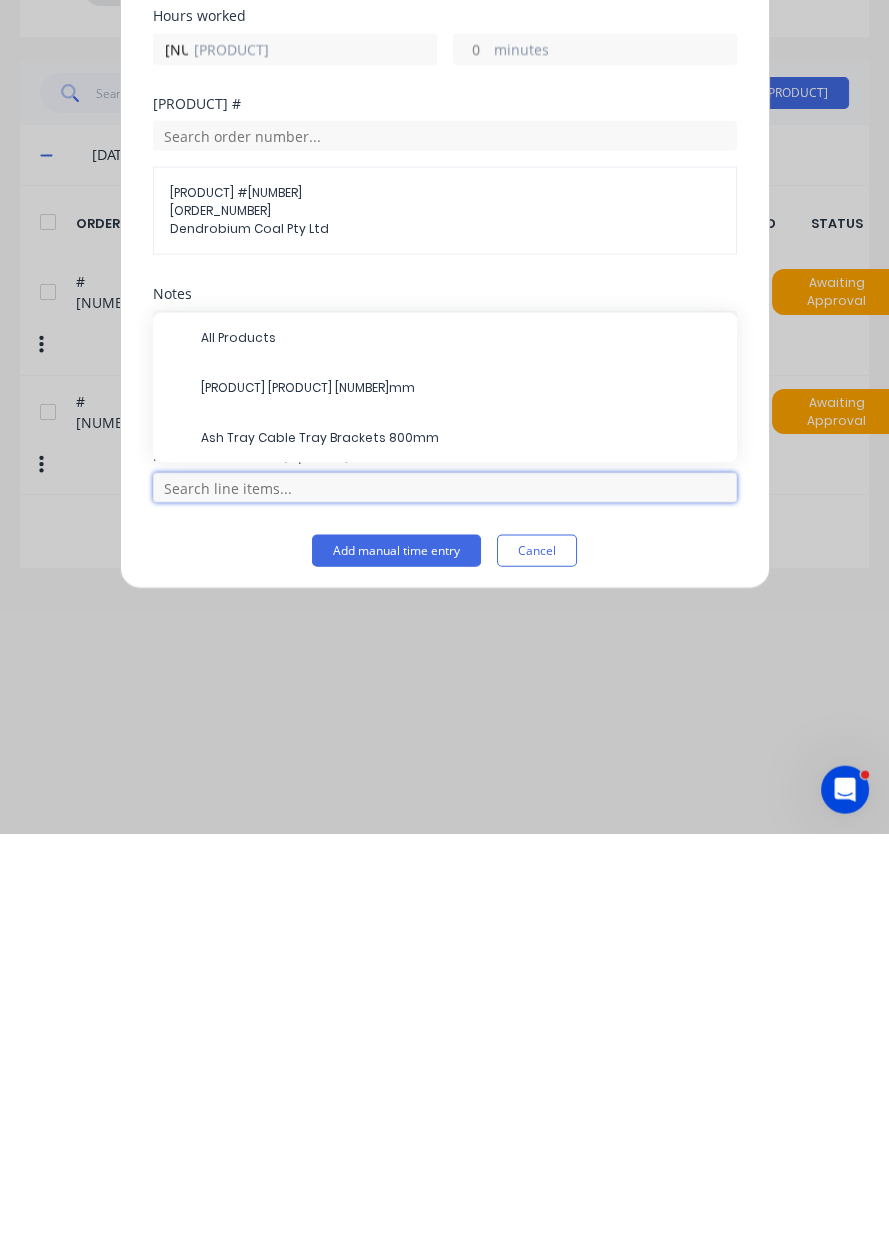 scroll, scrollTop: 68, scrollLeft: 0, axis: vertical 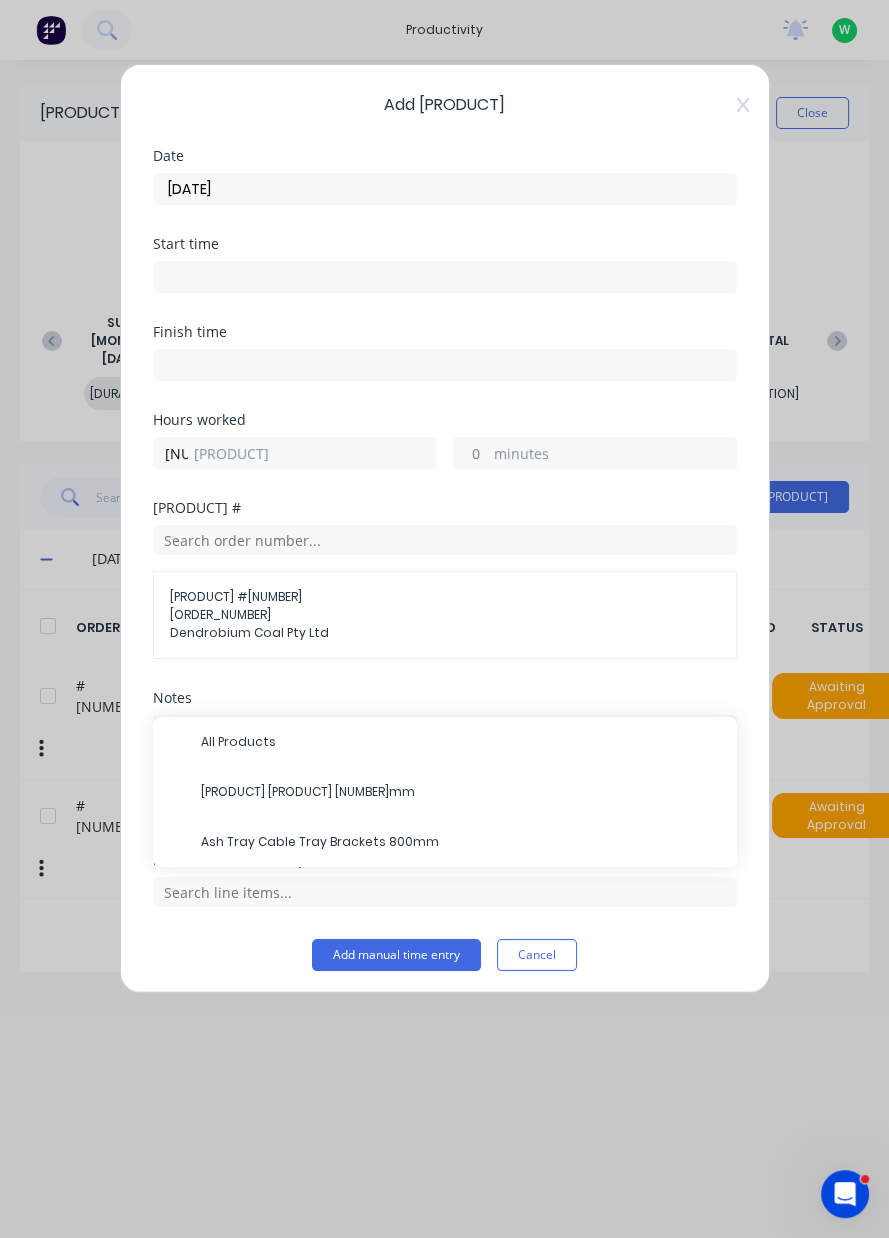 click on "[PRODUCT] [PRODUCT] [NUMBER]mm" at bounding box center (461, 742) 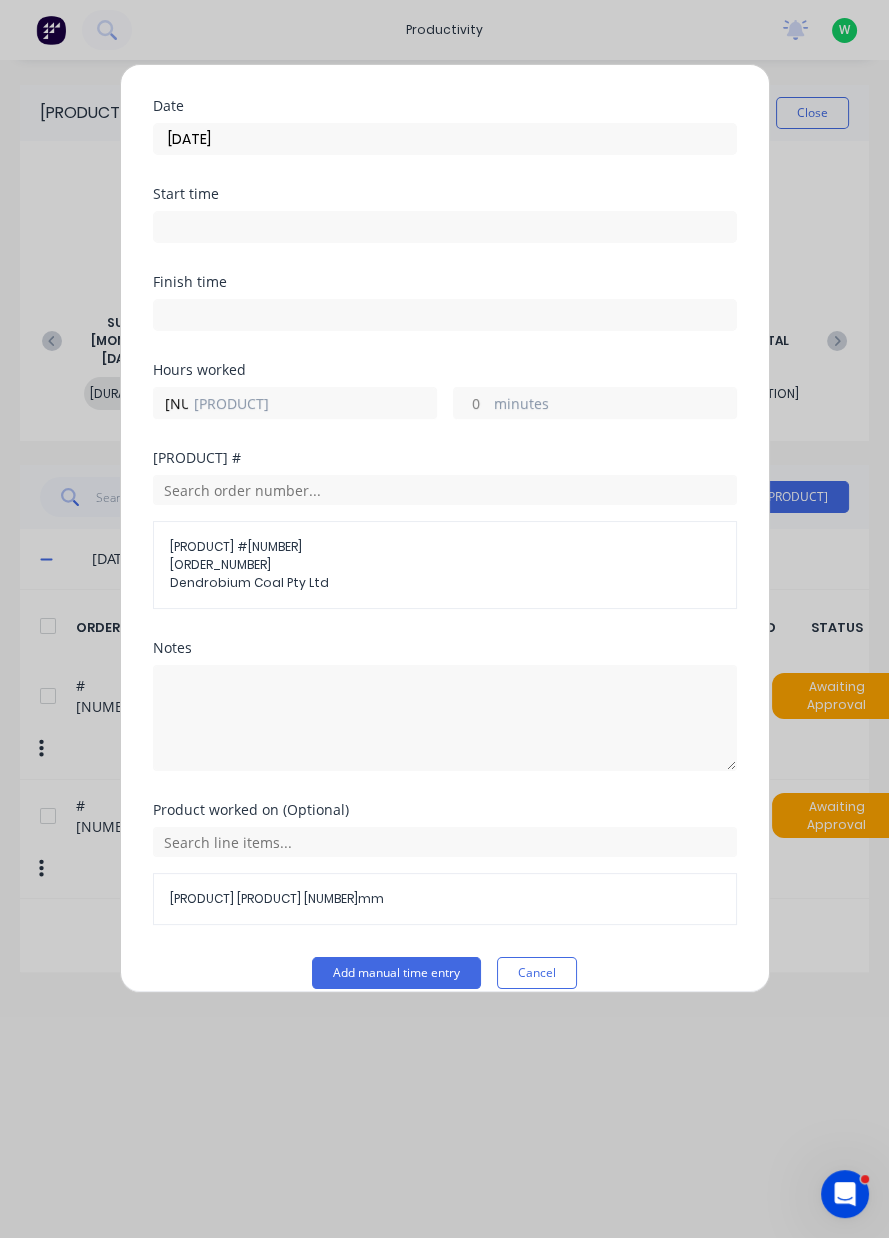 scroll, scrollTop: 71, scrollLeft: 0, axis: vertical 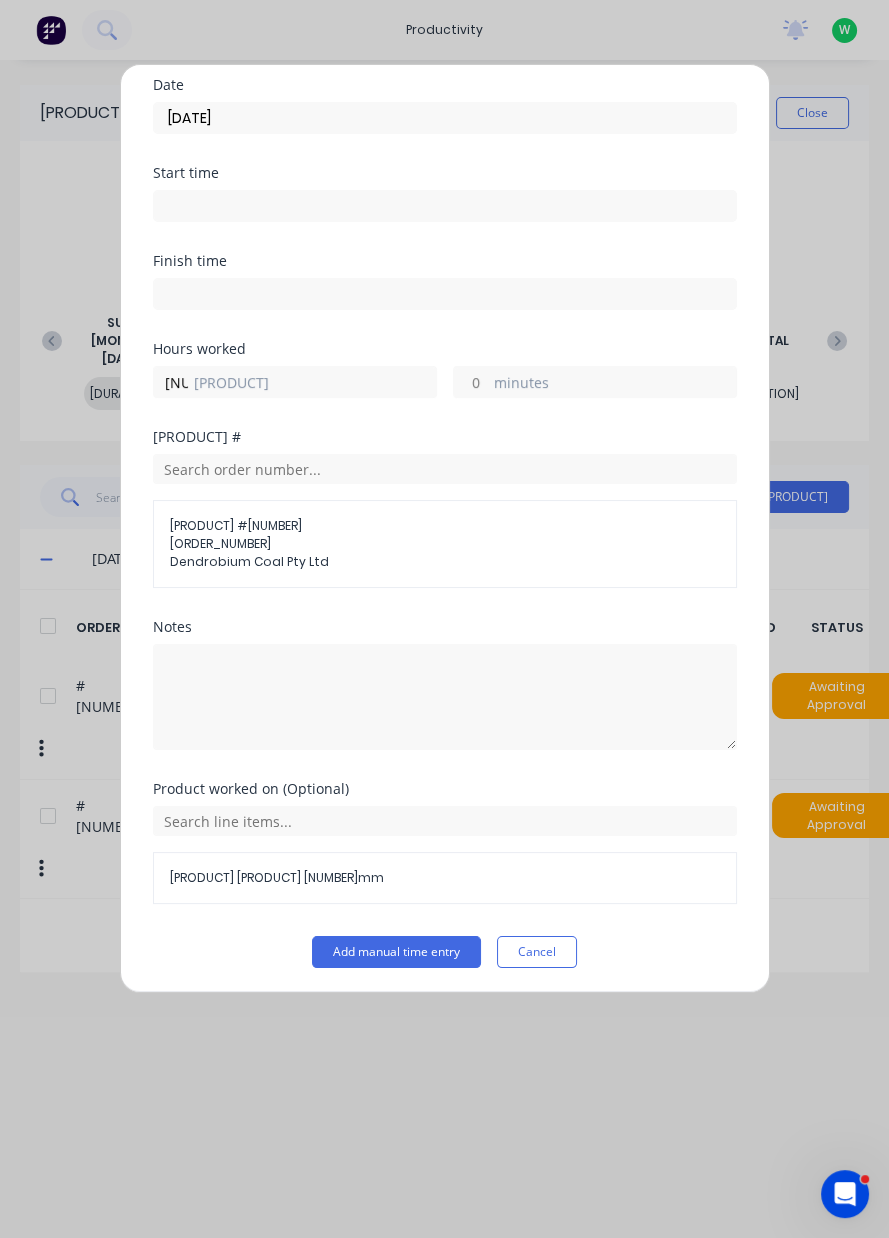 click on "Add manual time entry" at bounding box center (396, 952) 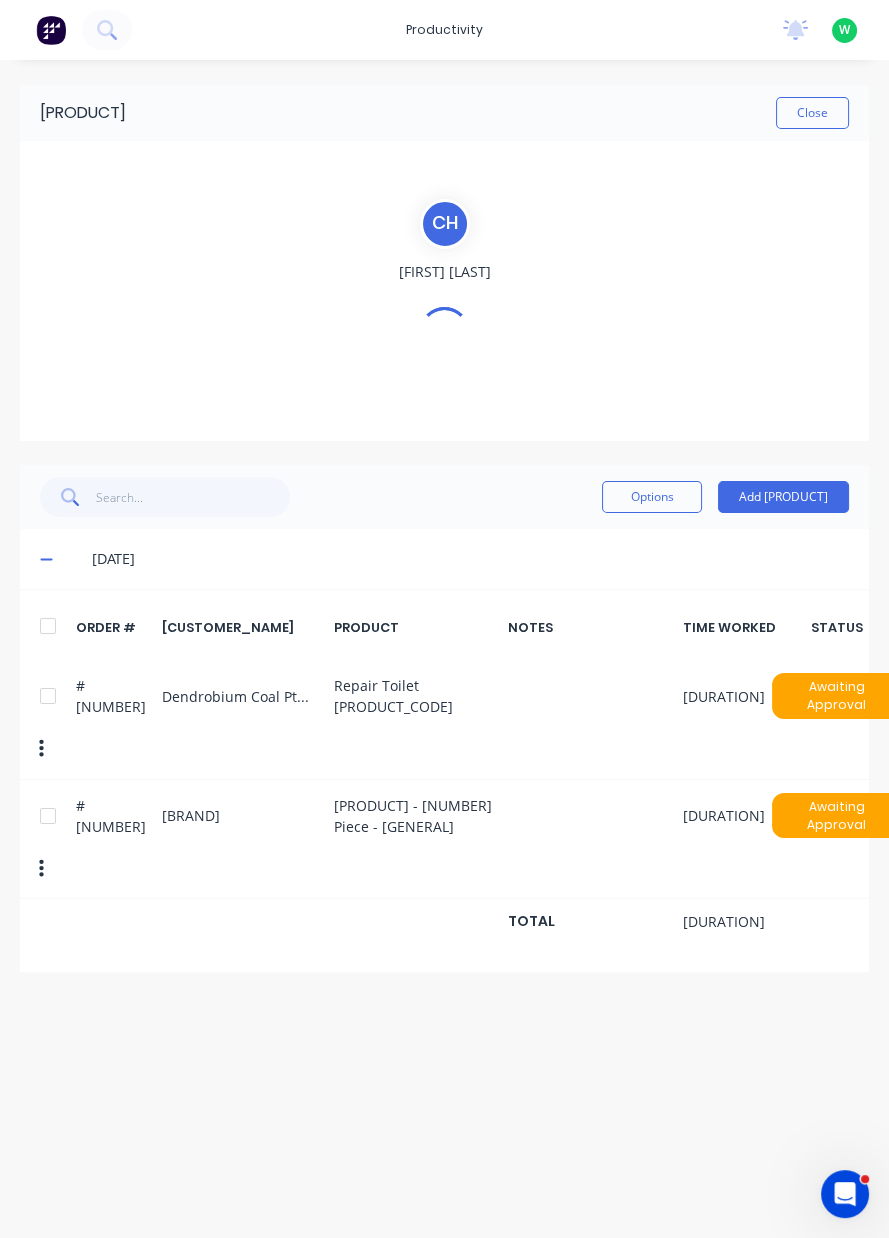 scroll, scrollTop: 0, scrollLeft: 0, axis: both 